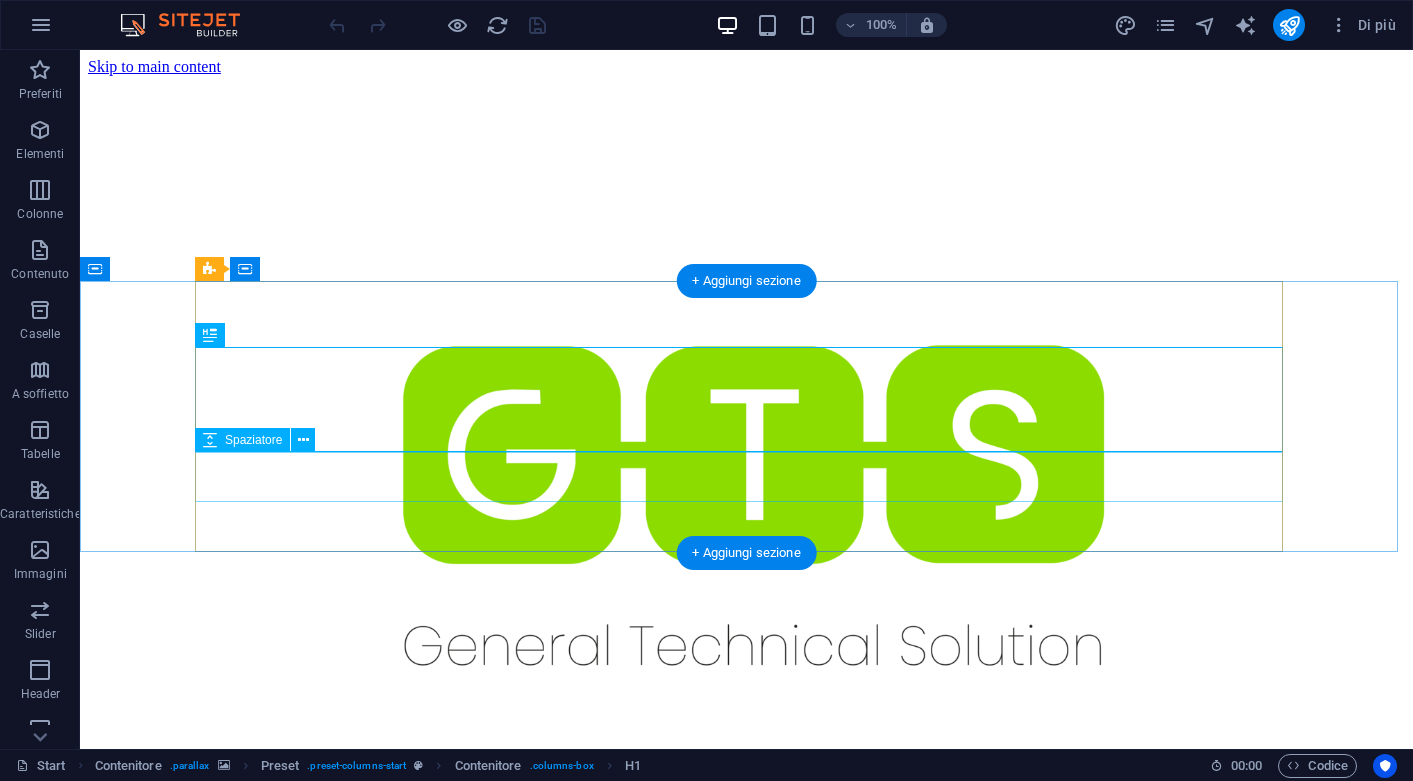 scroll, scrollTop: 429, scrollLeft: 0, axis: vertical 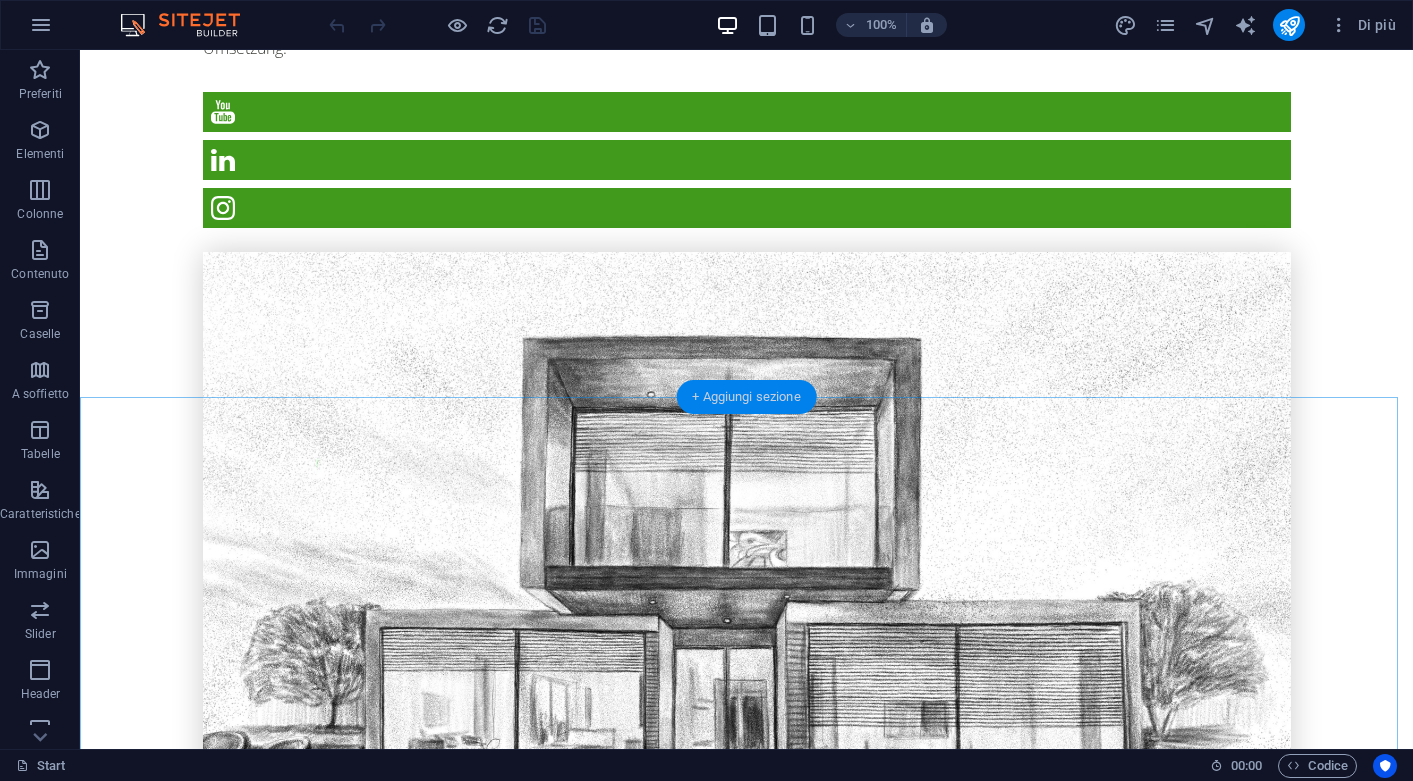 click on "+ Aggiungi sezione" at bounding box center [746, 397] 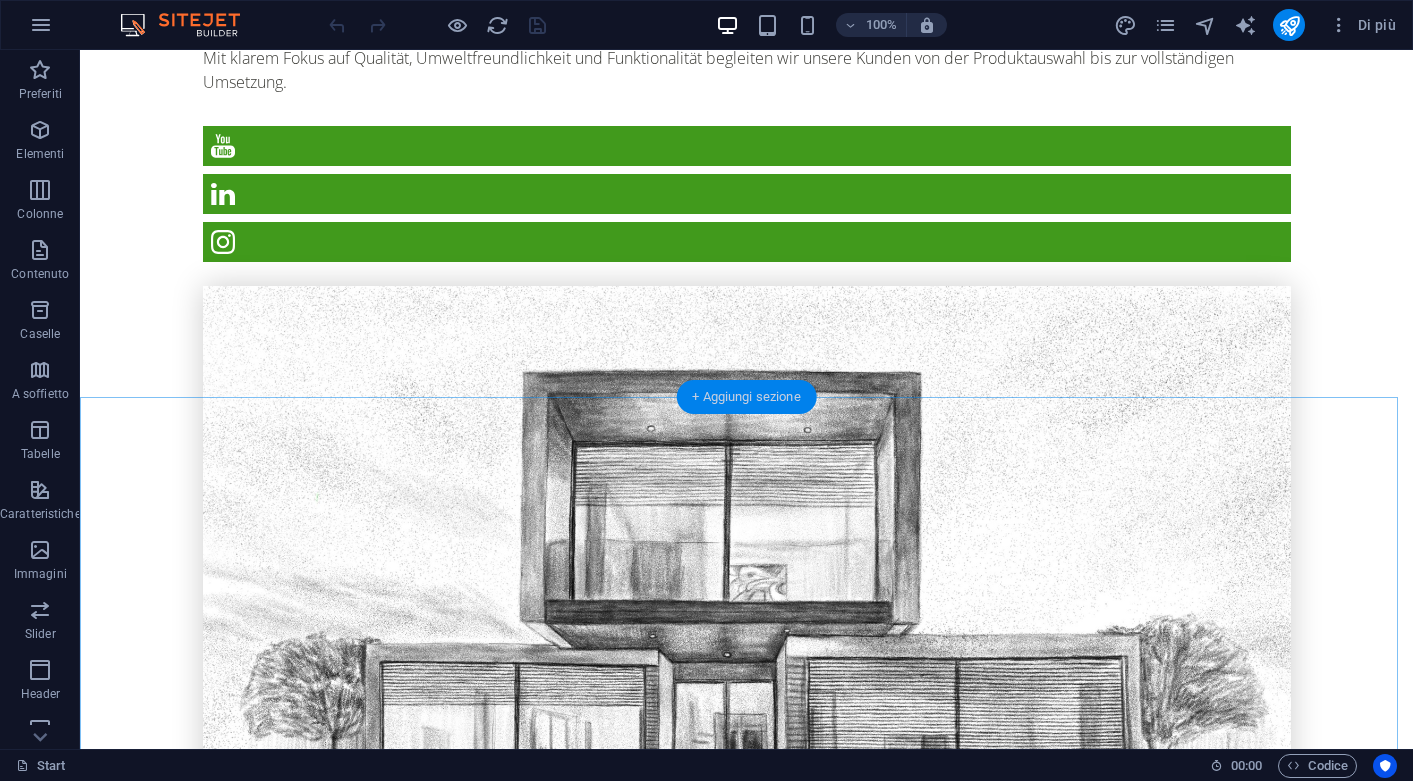 scroll, scrollTop: 2860, scrollLeft: 0, axis: vertical 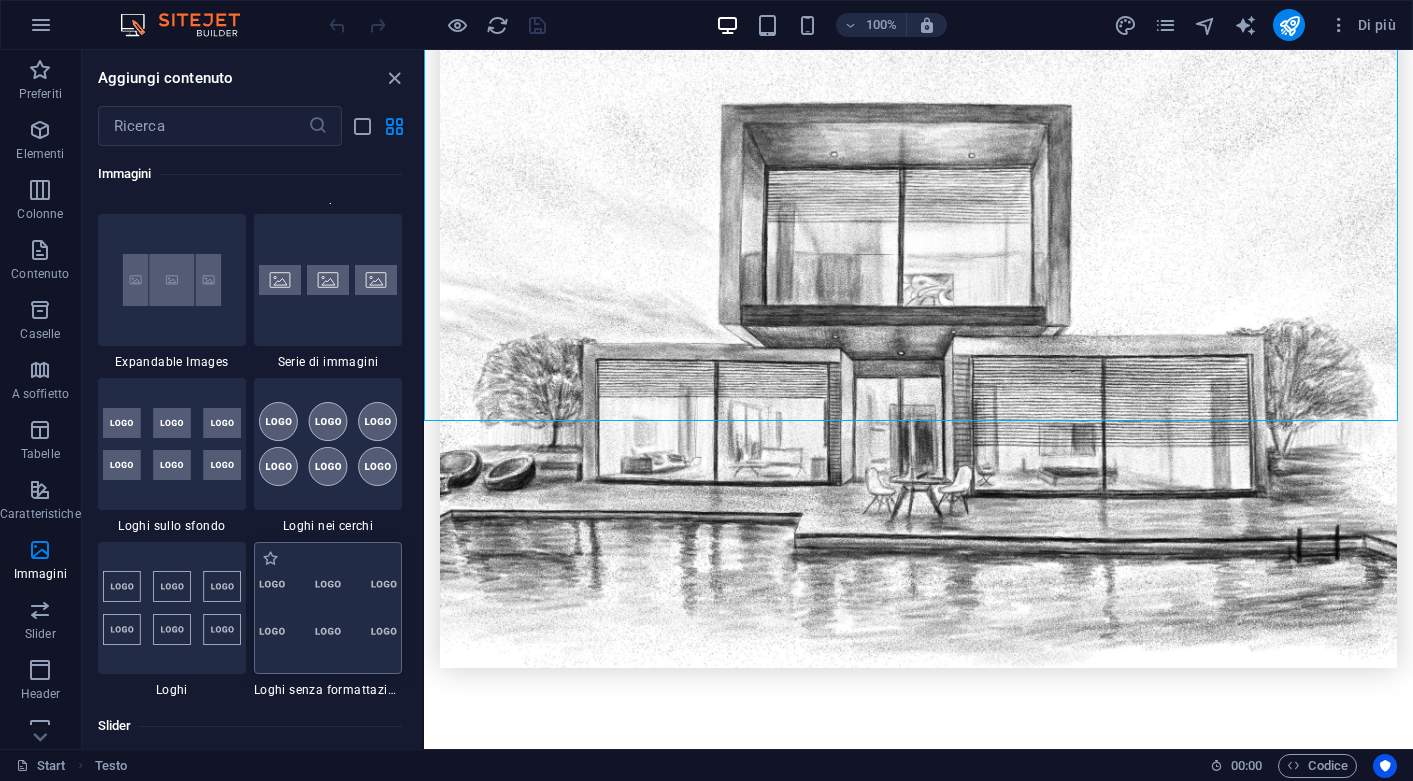 click at bounding box center [328, 608] 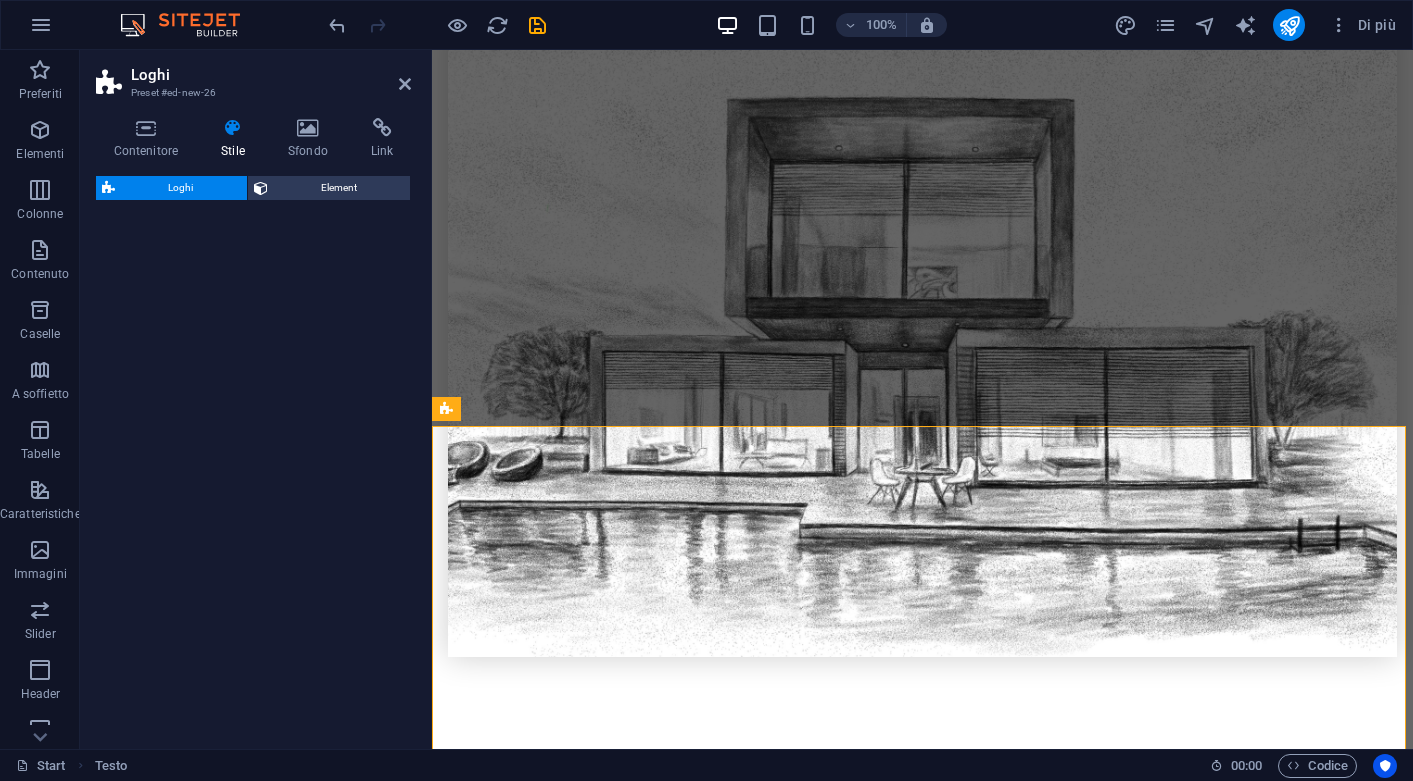 scroll, scrollTop: 2855, scrollLeft: 0, axis: vertical 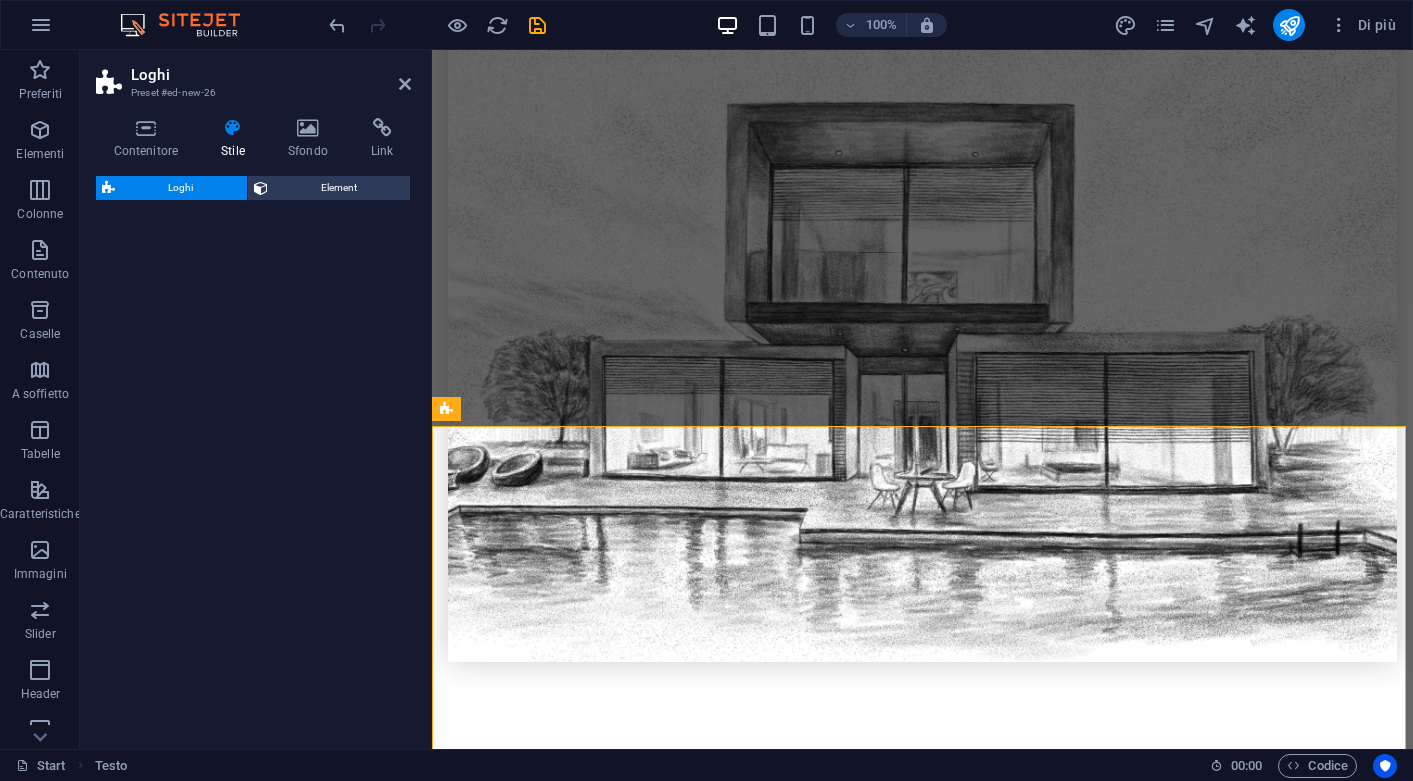 select on "rem" 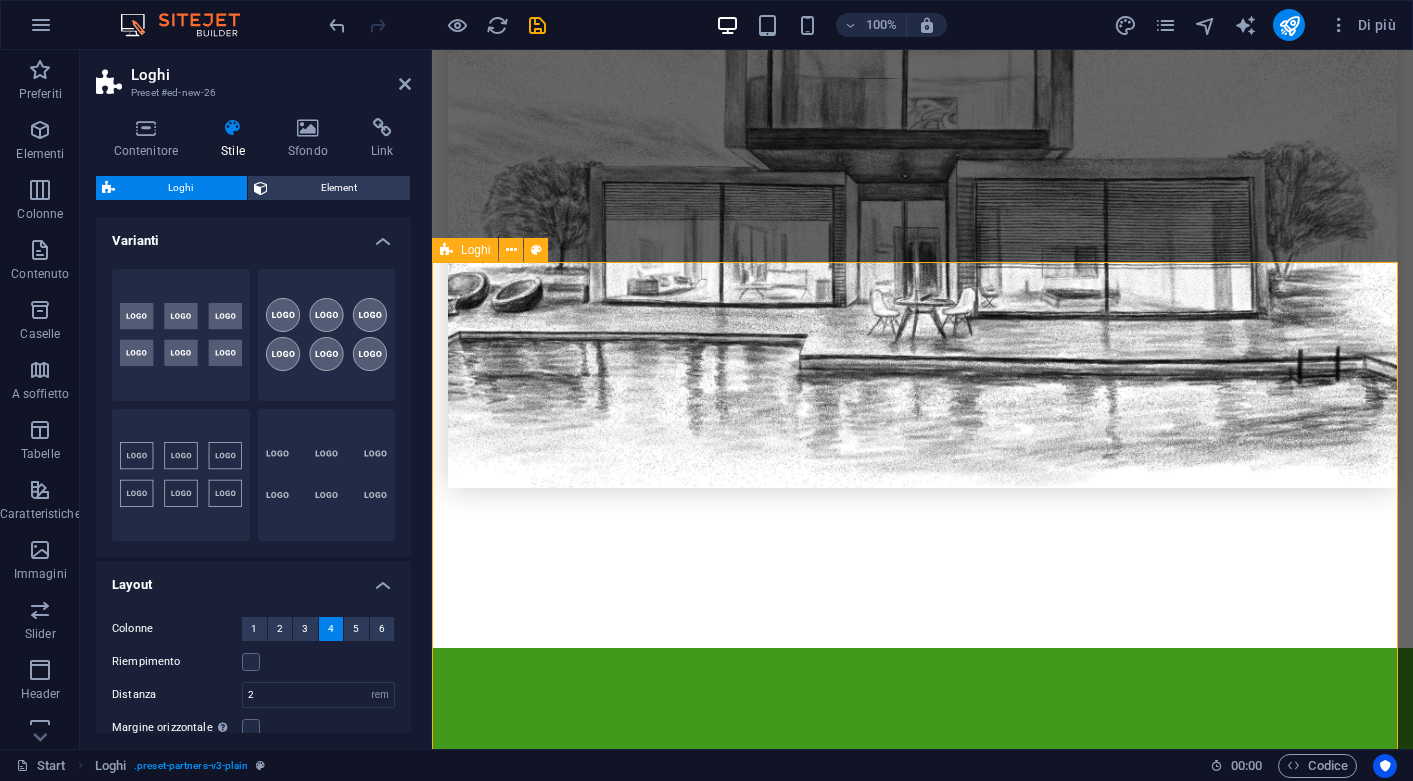 scroll, scrollTop: 3033, scrollLeft: 0, axis: vertical 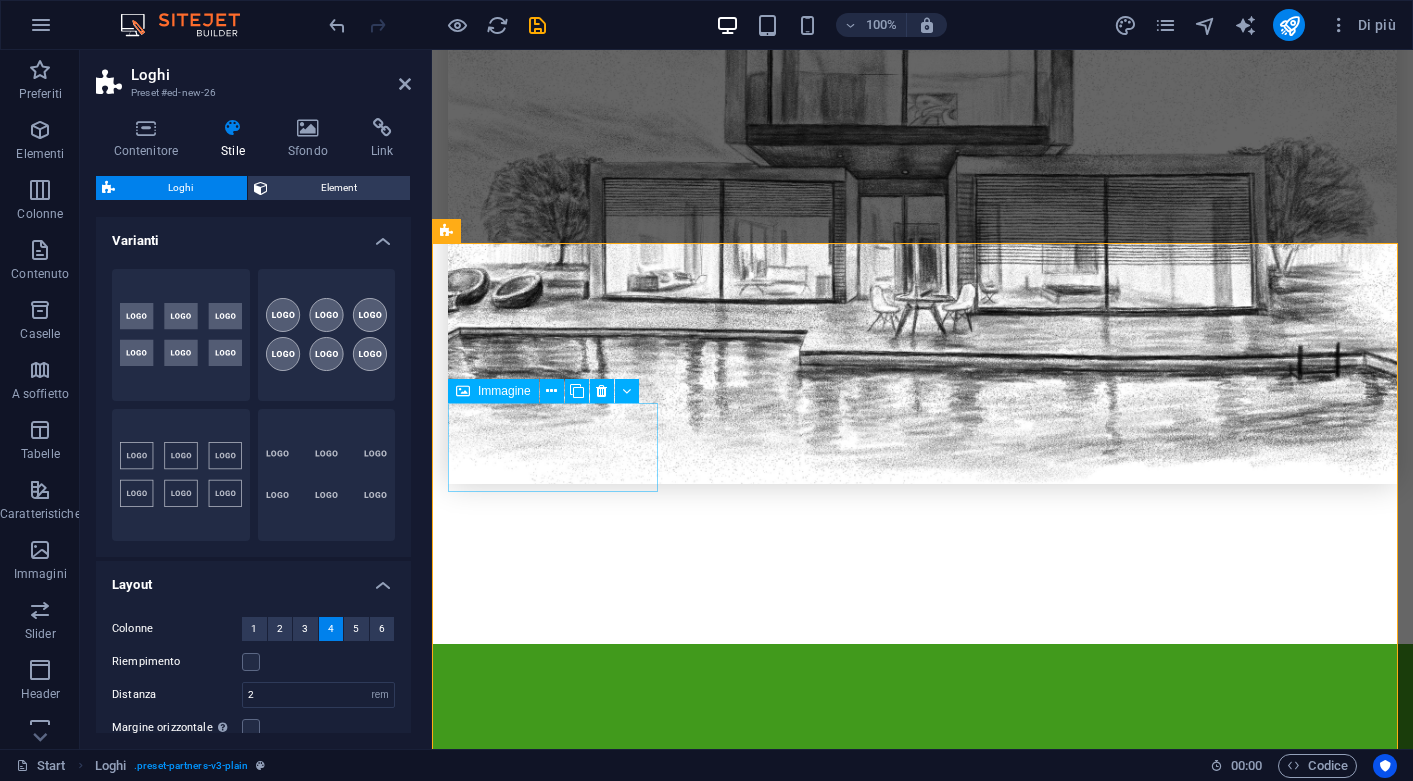 click on "Immagine" at bounding box center (504, 391) 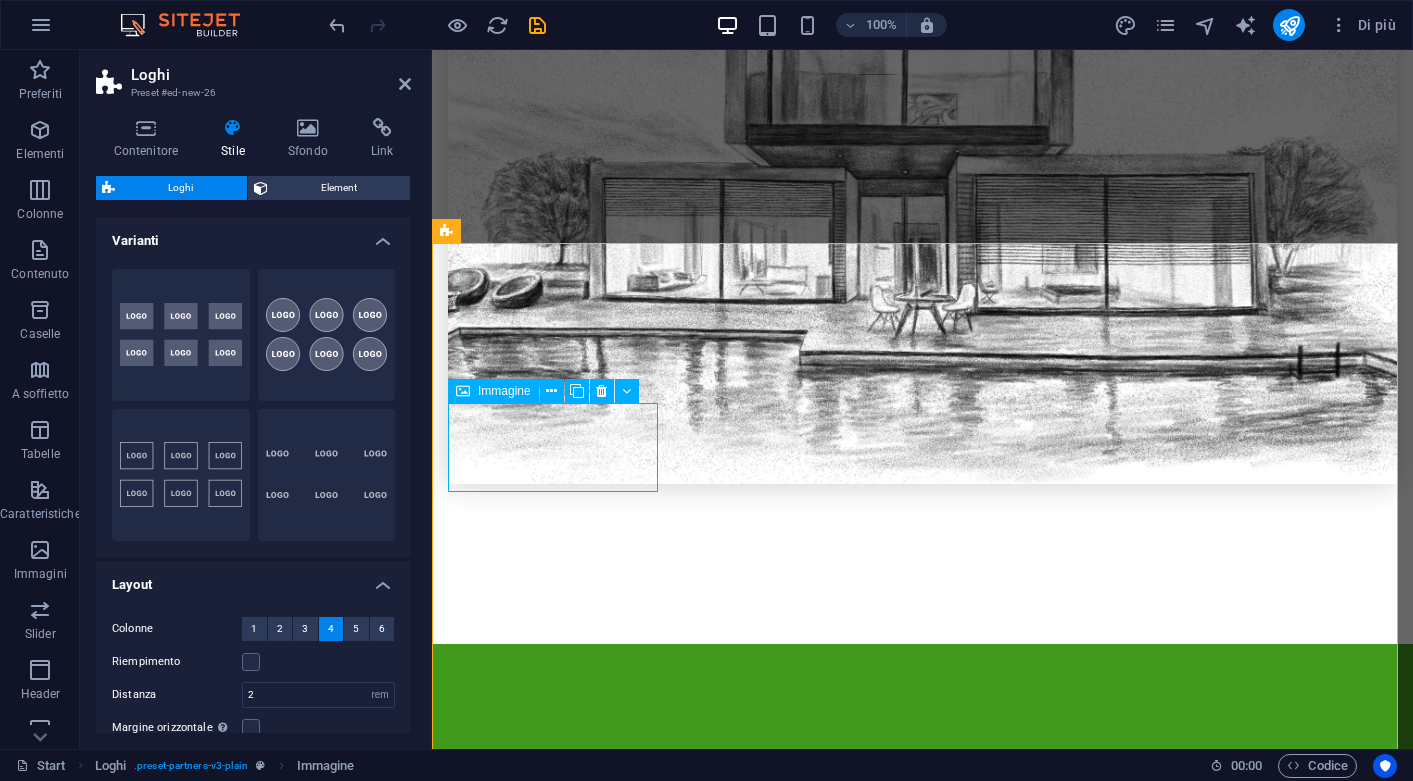 click on "Immagine" at bounding box center (504, 391) 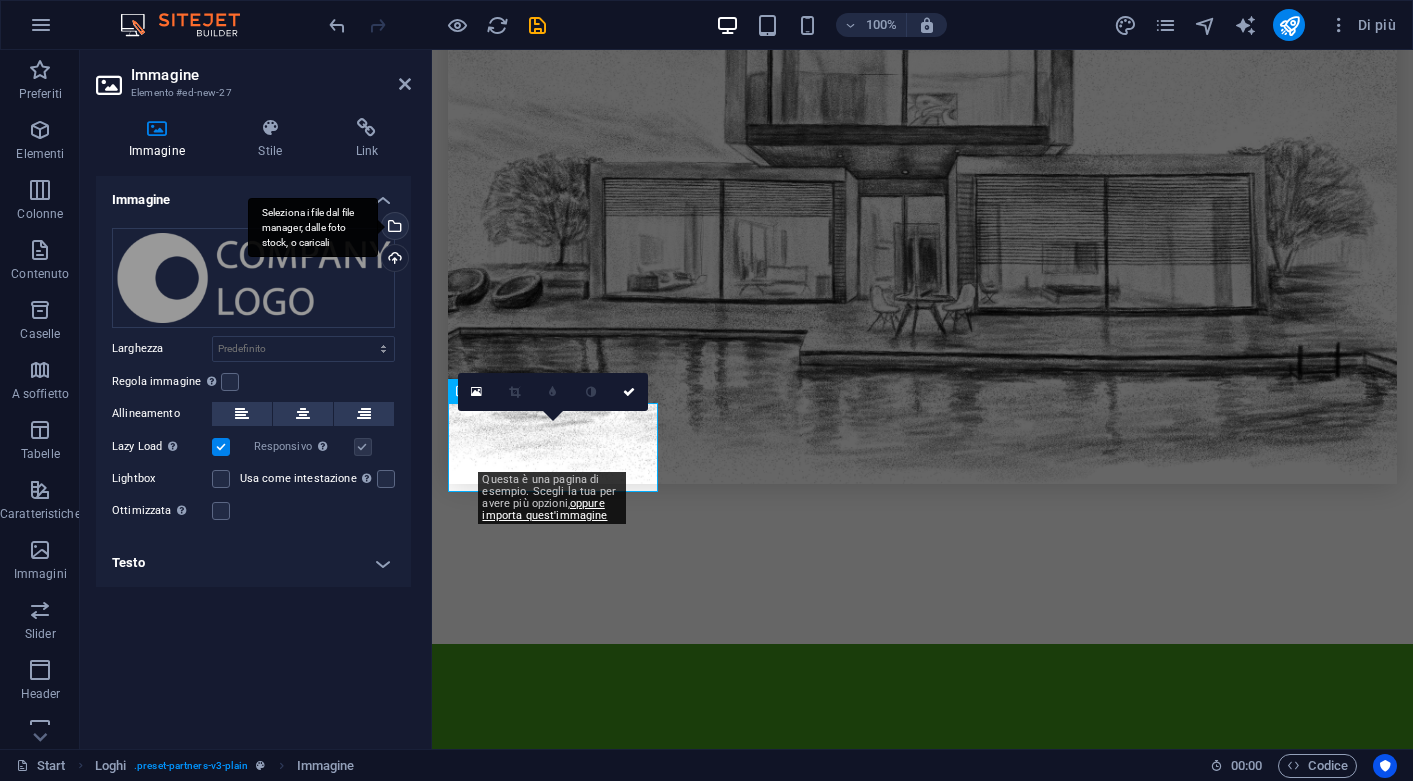 click on "Seleziona i file dal file manager, dalle foto stock, o caricali" at bounding box center [313, 228] 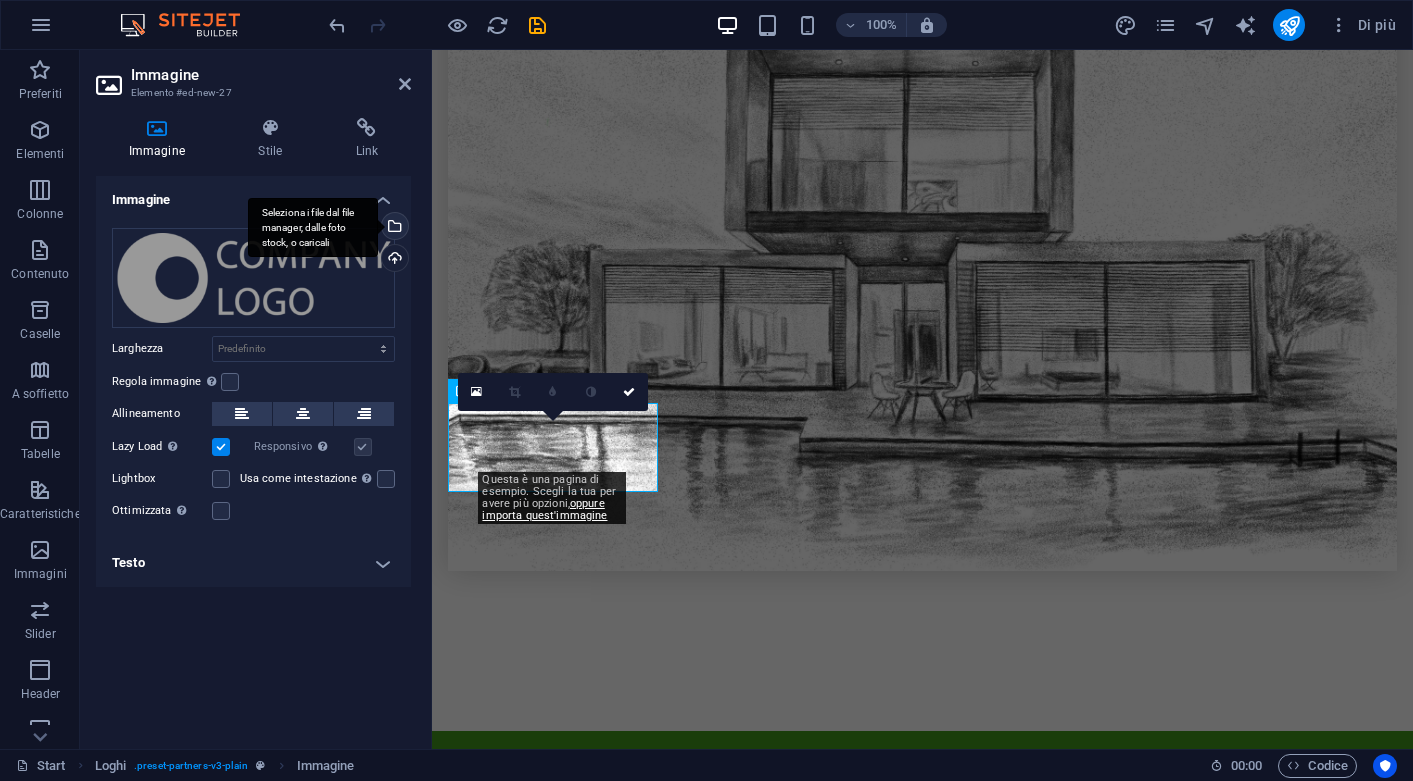 scroll, scrollTop: 3125, scrollLeft: 0, axis: vertical 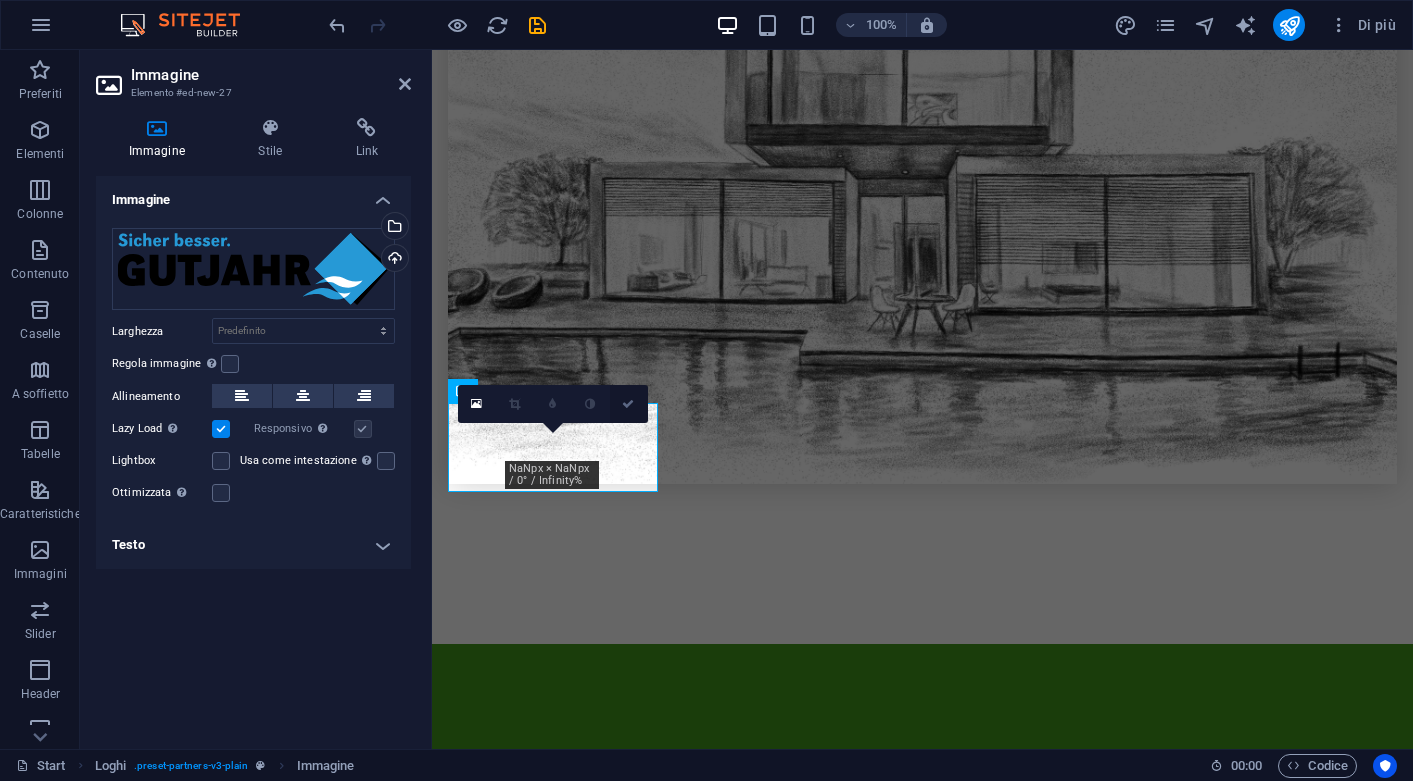 click at bounding box center (628, 404) 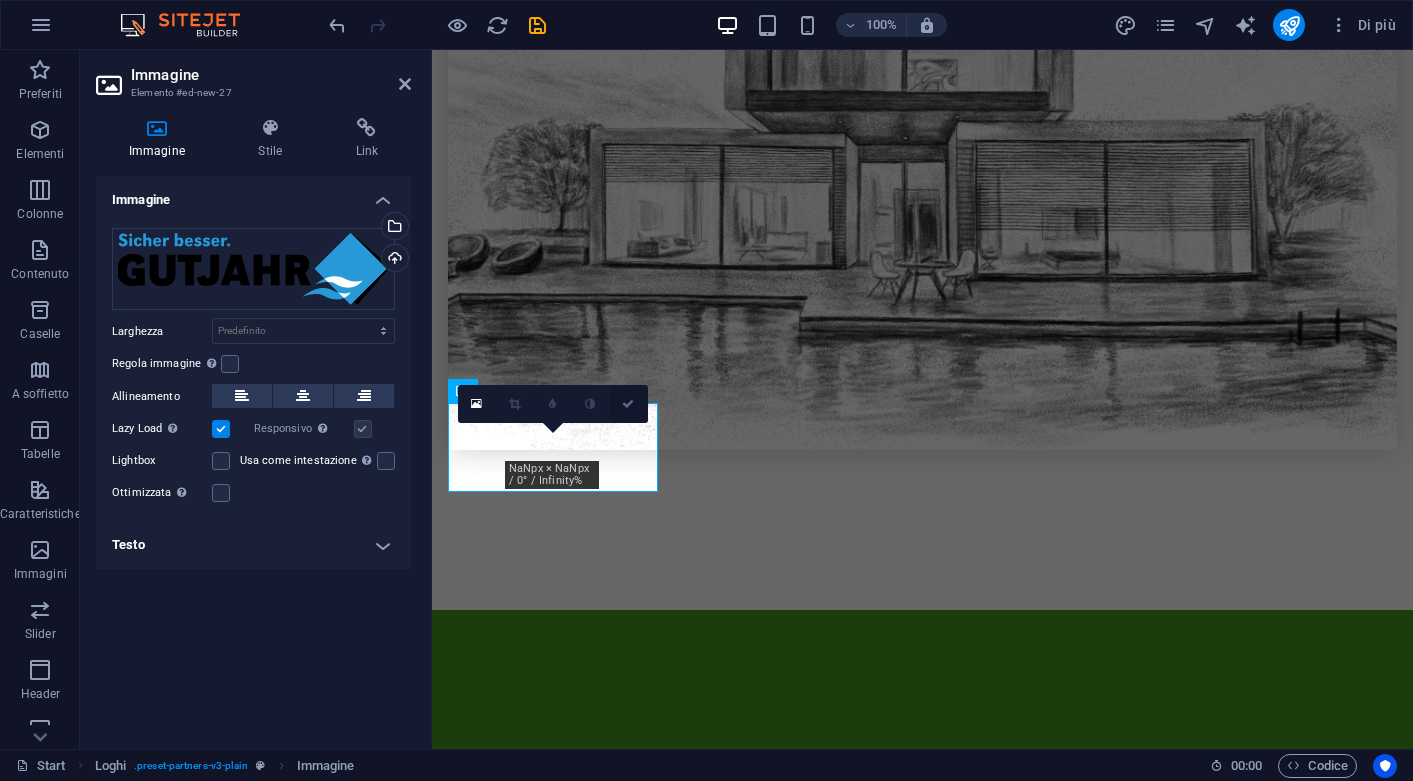 scroll, scrollTop: 2954, scrollLeft: 0, axis: vertical 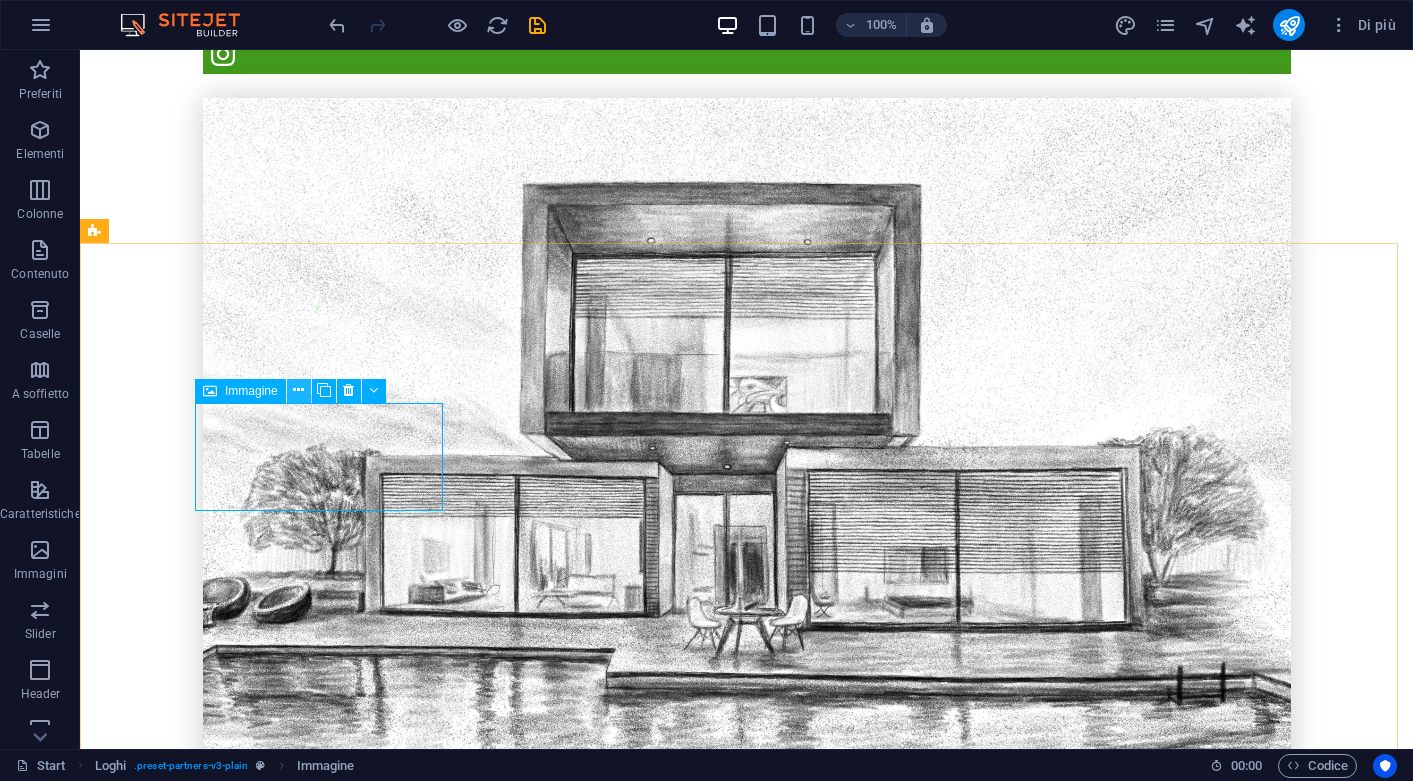 click at bounding box center [298, 390] 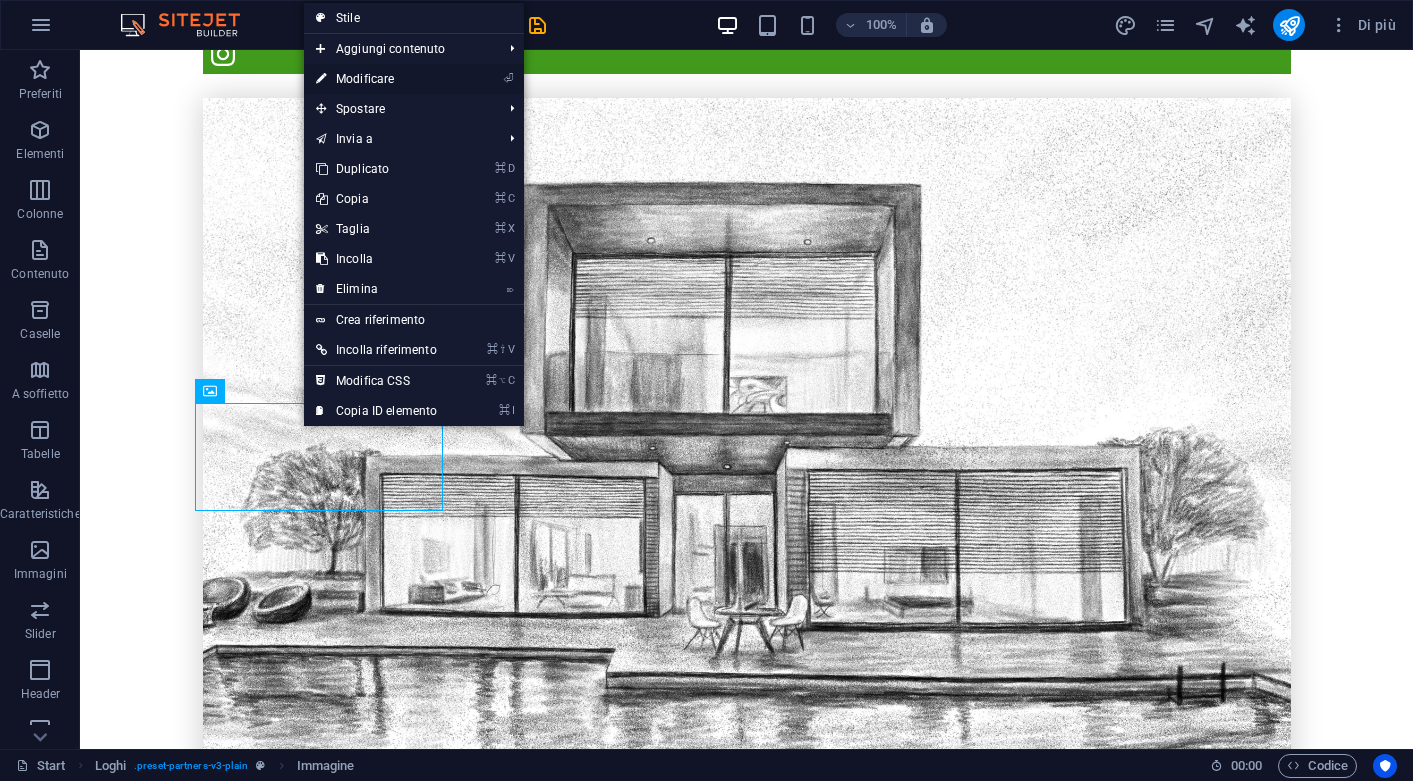 click on "⏎  Modificare" at bounding box center [376, 79] 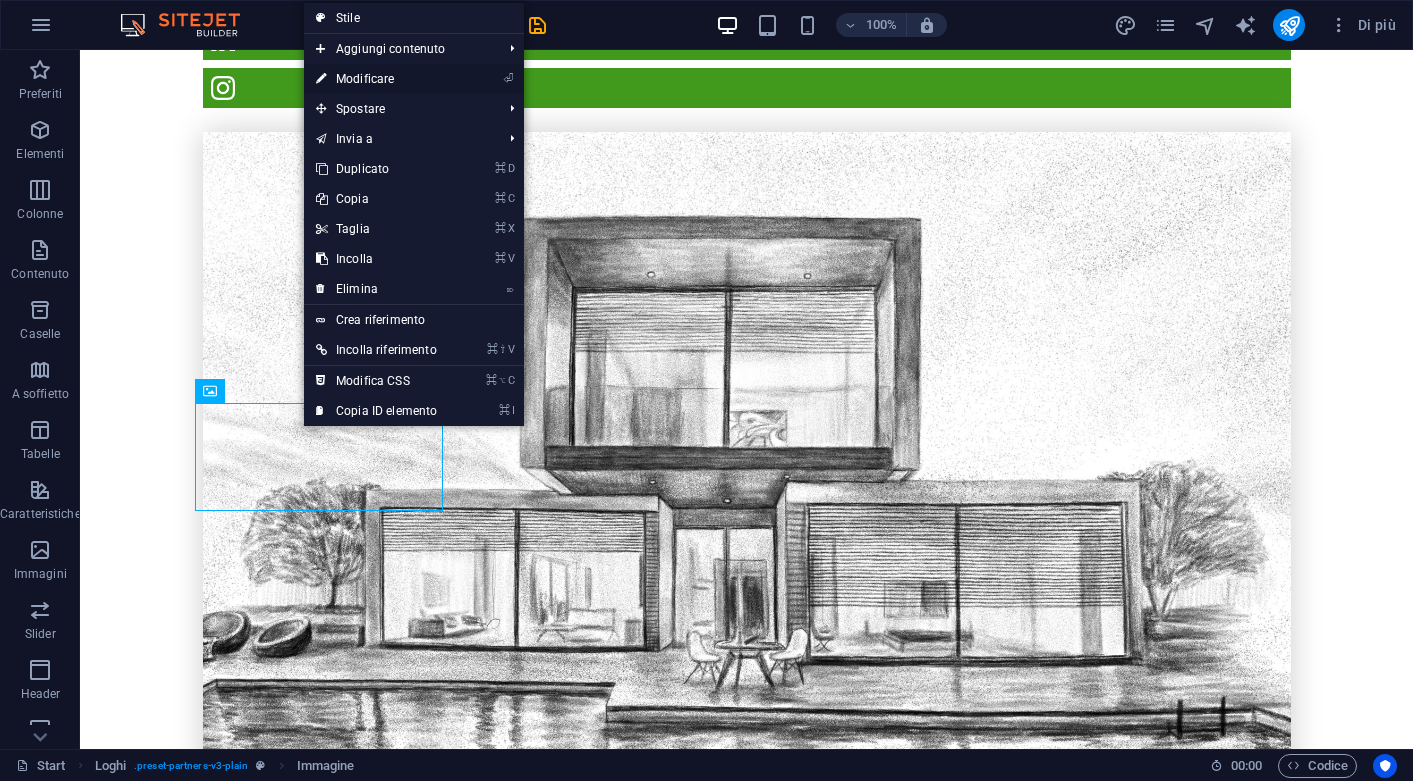 scroll, scrollTop: 3033, scrollLeft: 0, axis: vertical 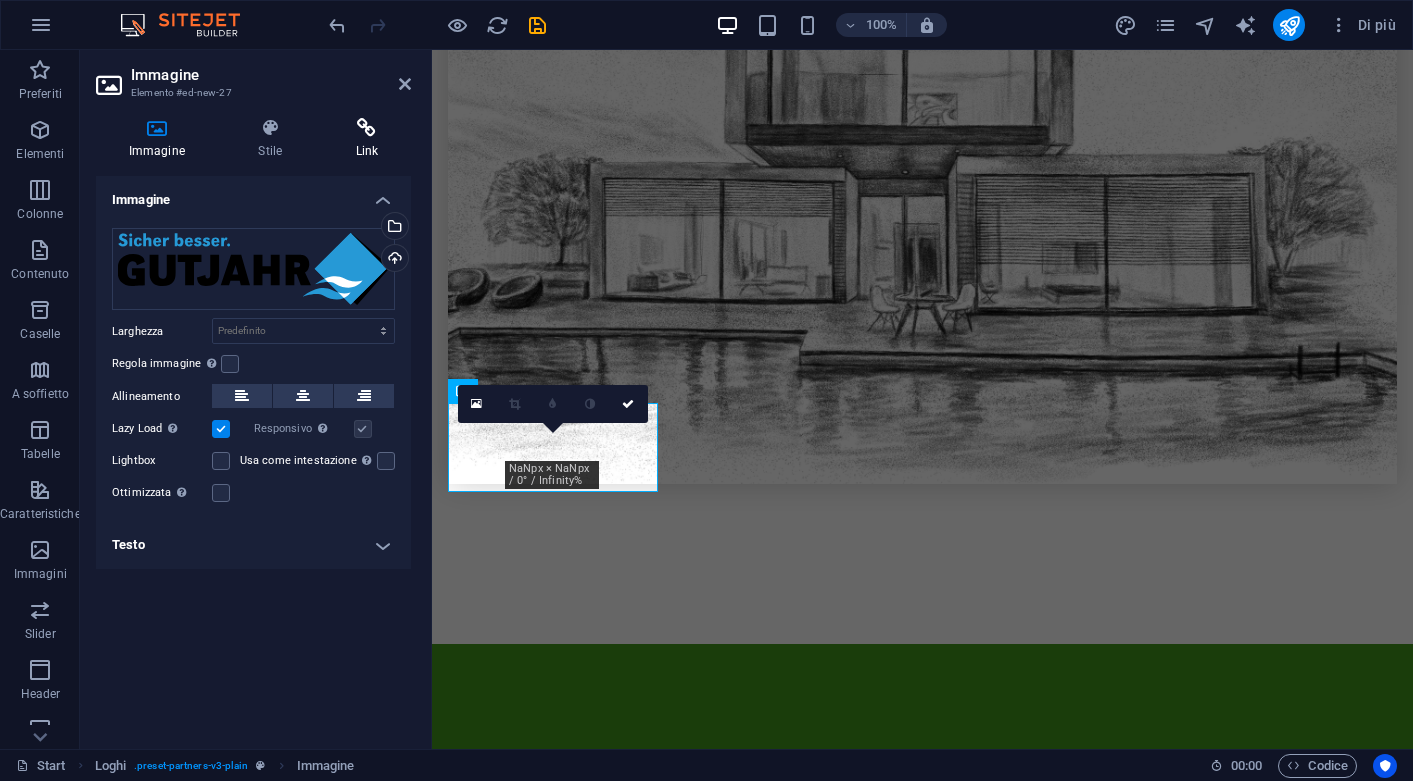 click at bounding box center (367, 128) 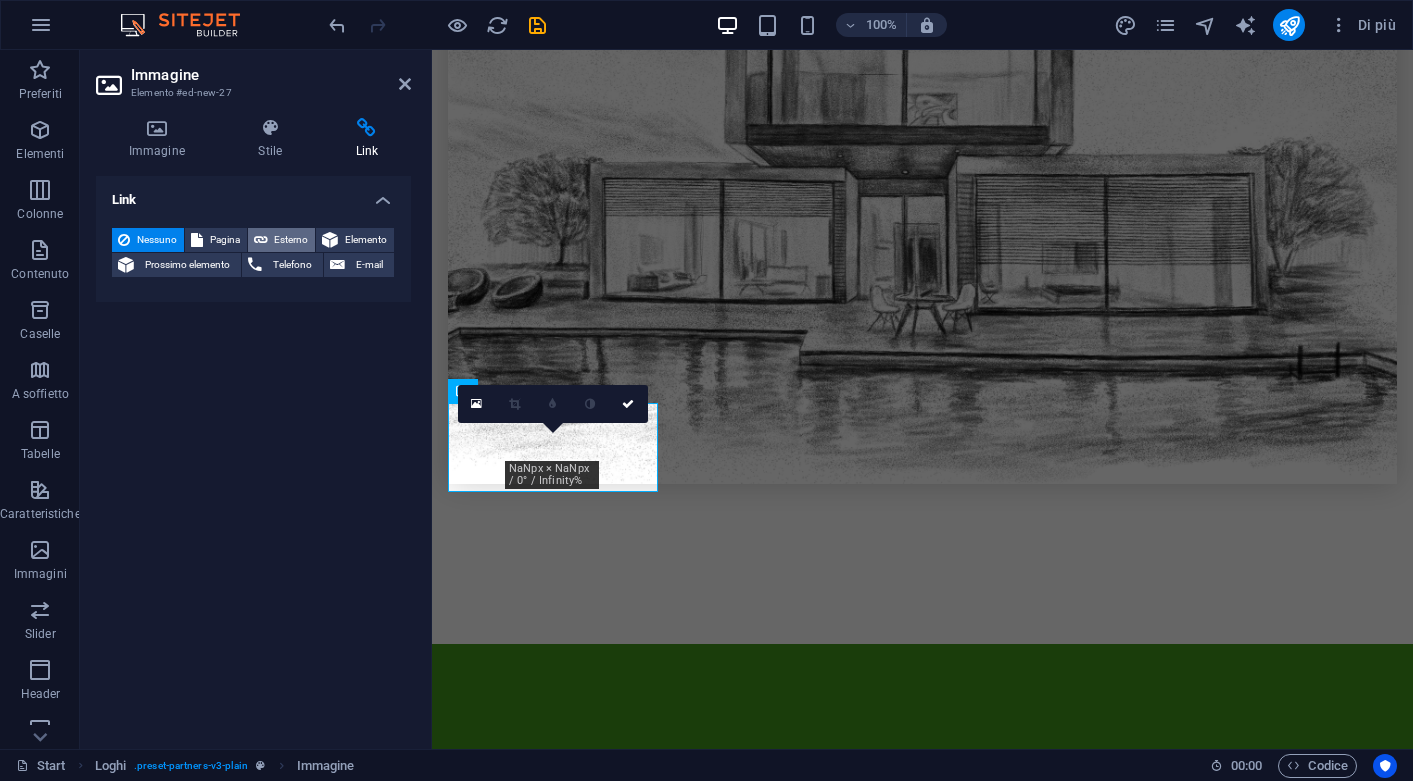 click on "Esterno" at bounding box center [292, 240] 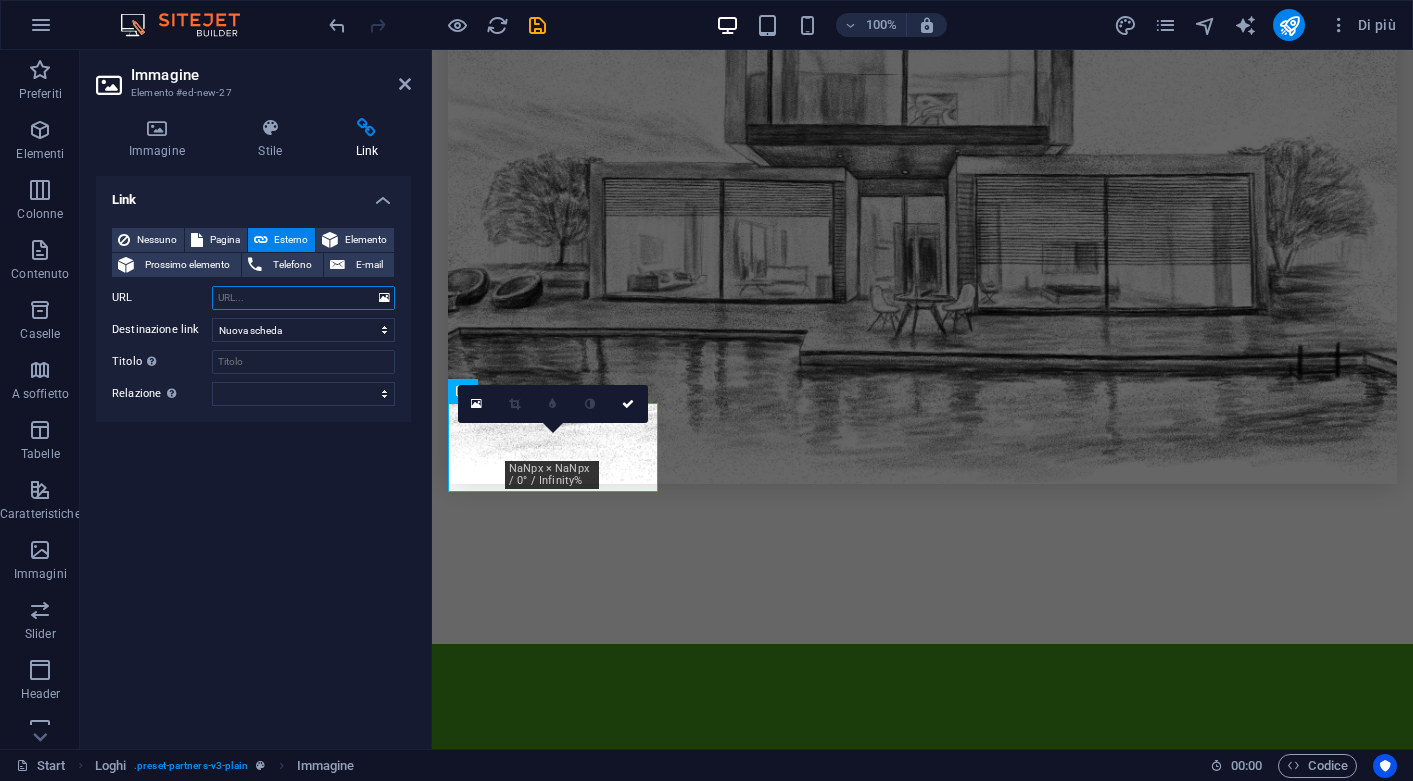 paste on "https://www.gutjahr.com/" 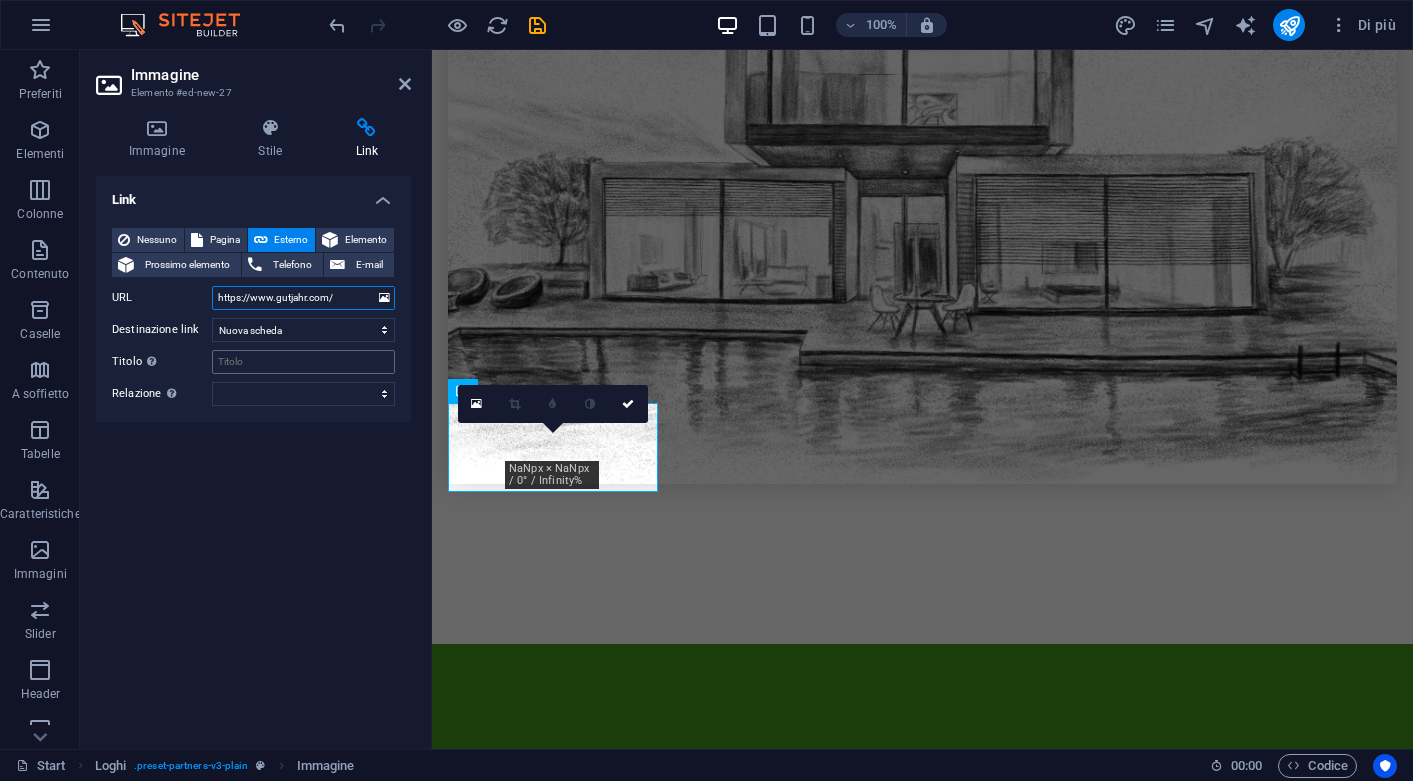 type on "https://www.gutjahr.com/" 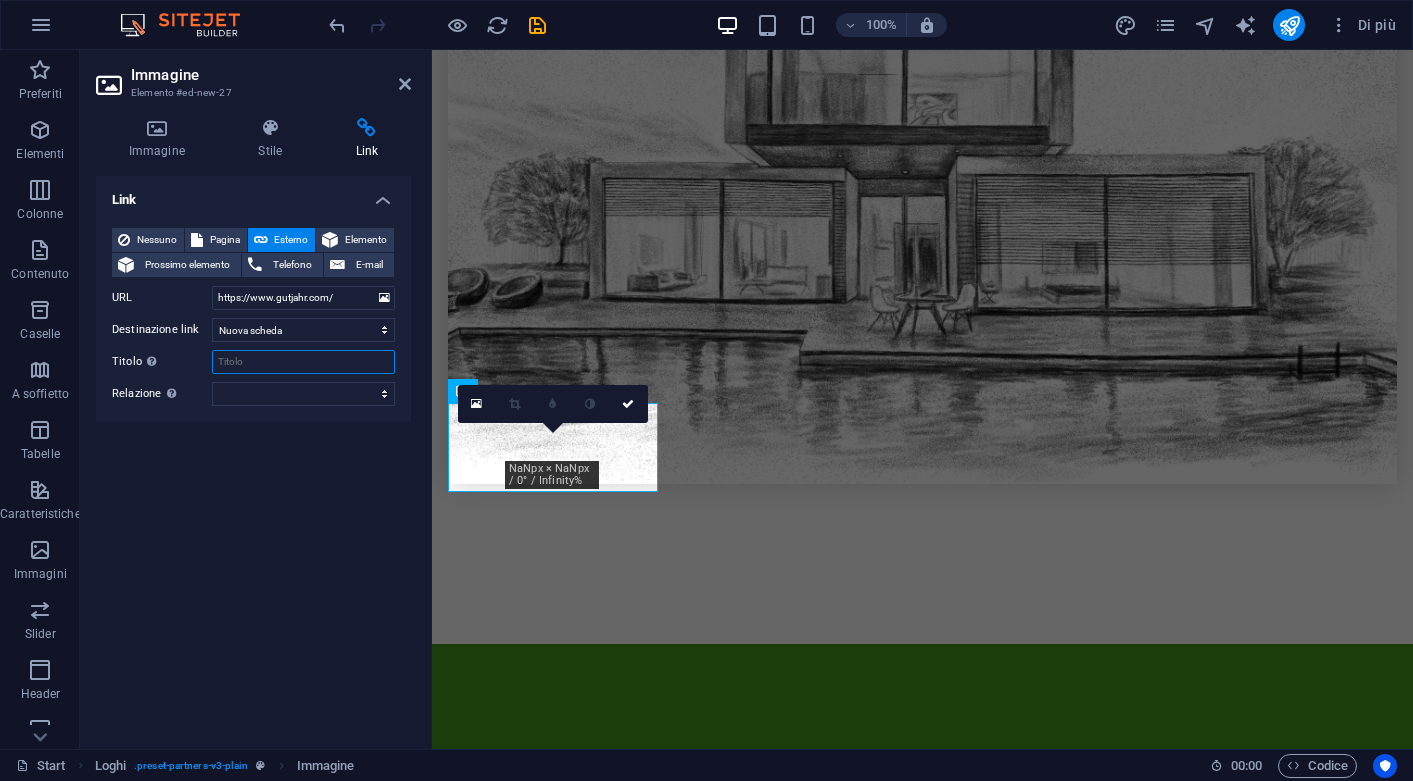 click on "Titolo Descrizione aggiuntiva del link, non dovrebbe essere la stessa del testo del link. Il titolo è spesso mostrato come testo di guida quando il mouse si muove sopra l'elemento. Lasciare vuoto in caso di dubbi." at bounding box center (303, 362) 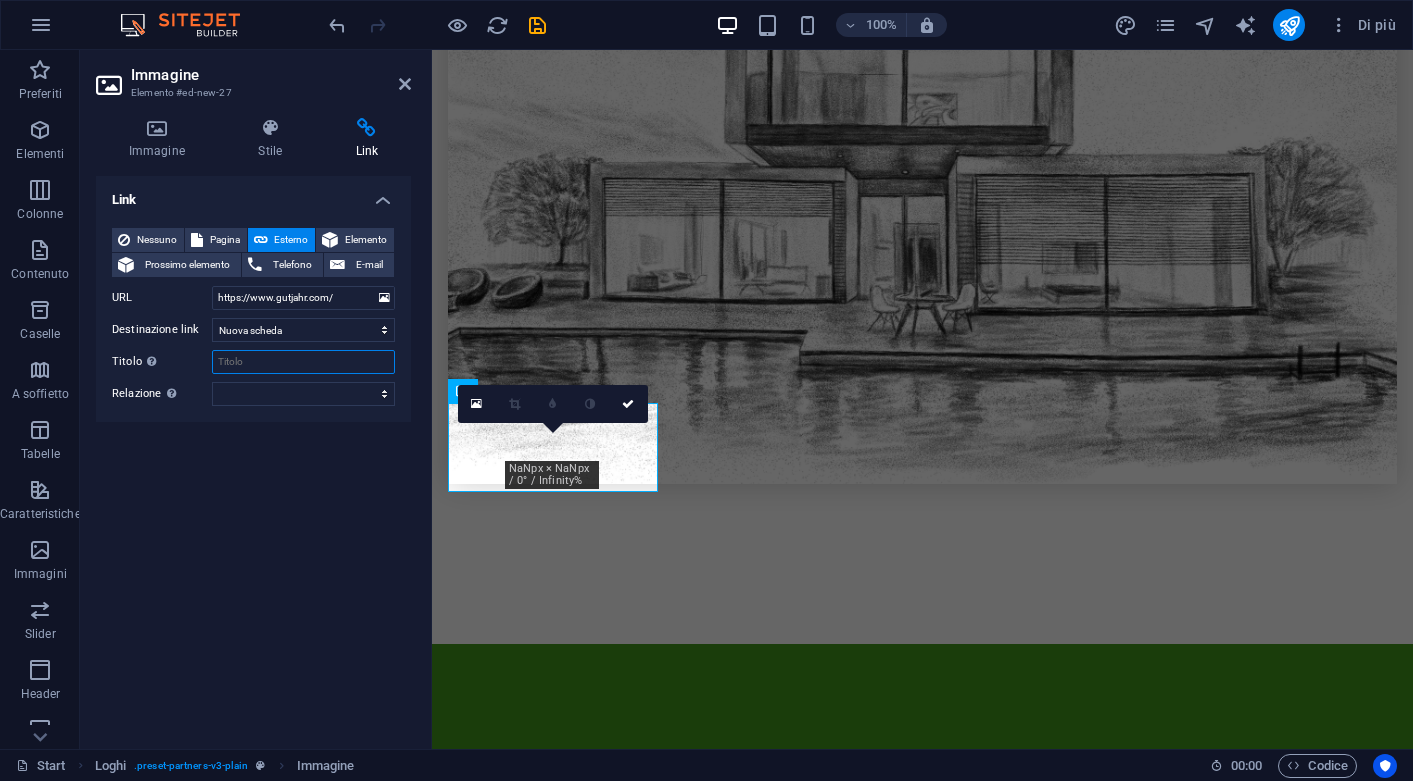 type on "G" 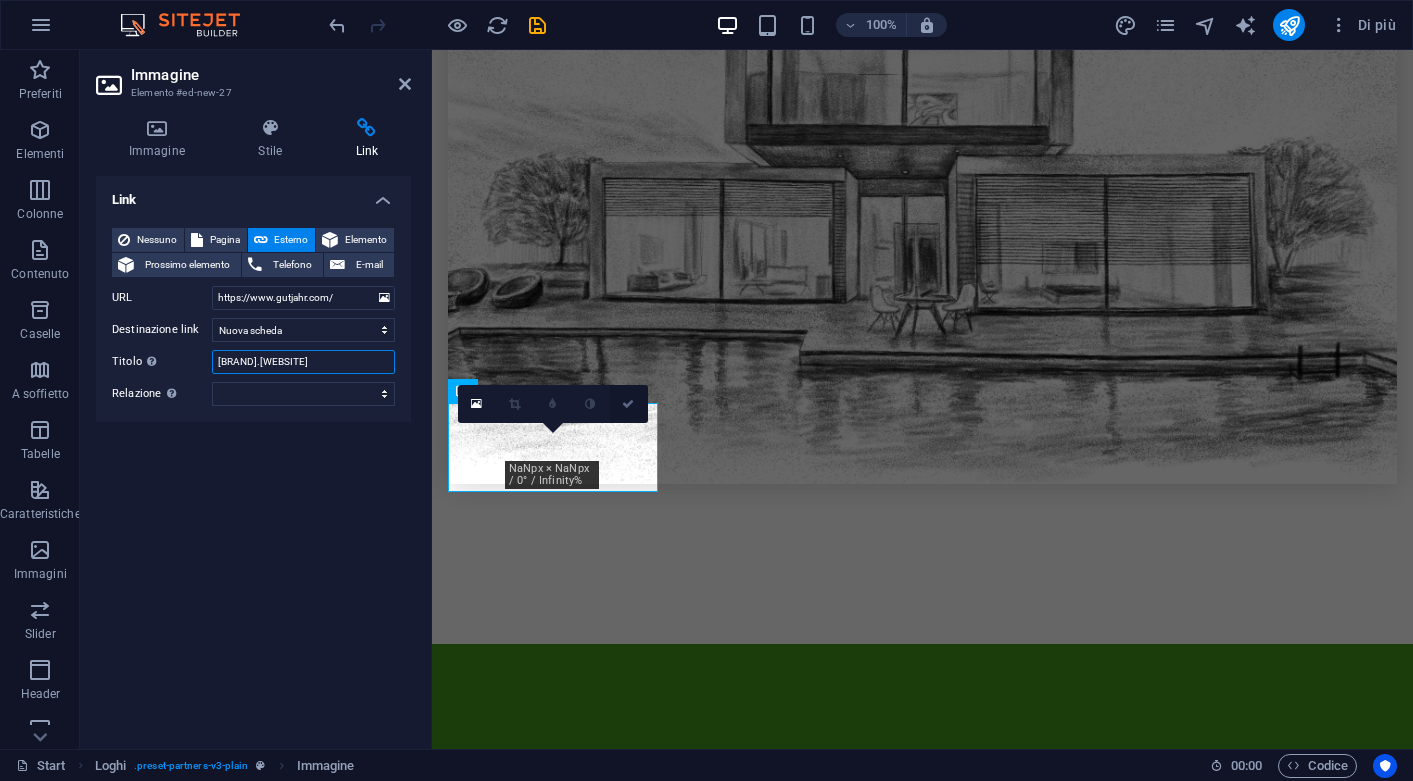 type on "[BRAND].[WEBSITE]" 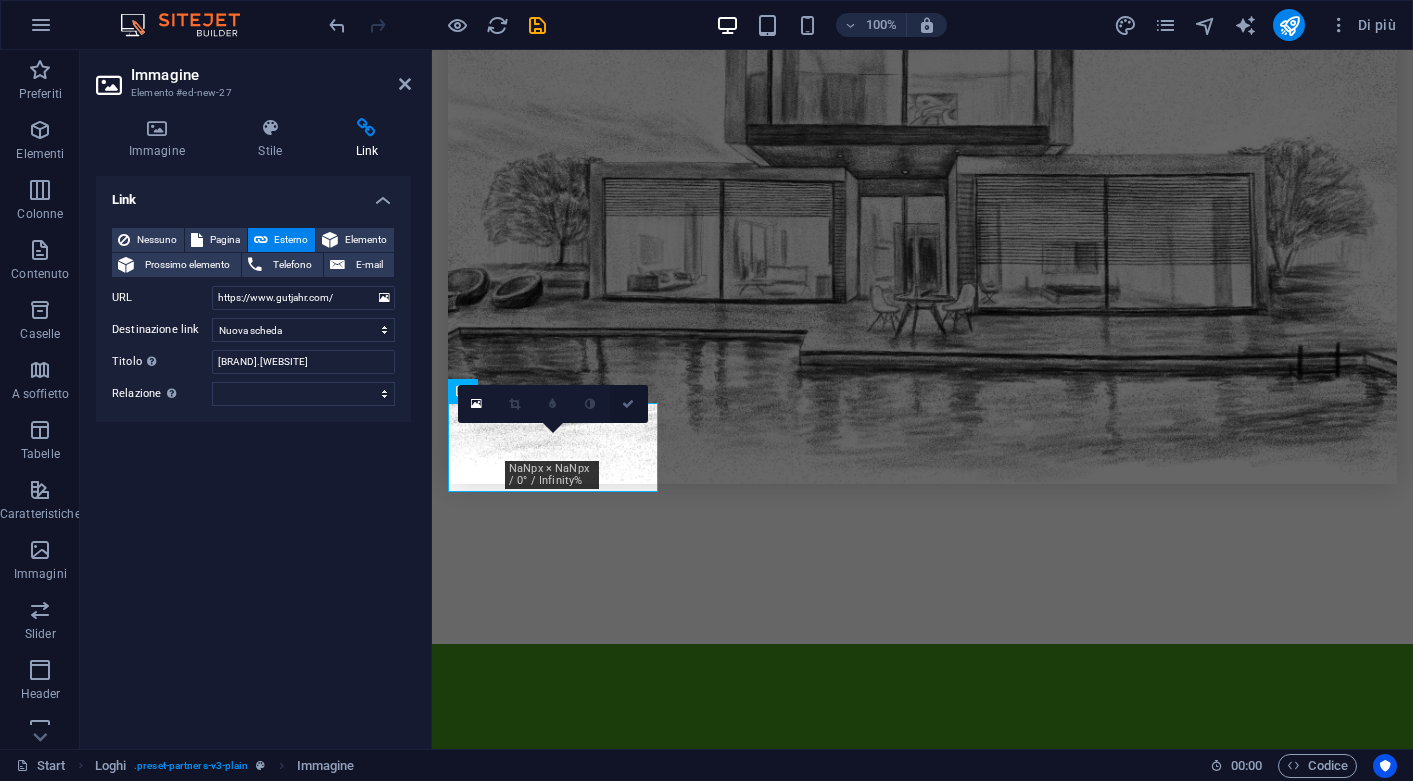 click at bounding box center (628, 404) 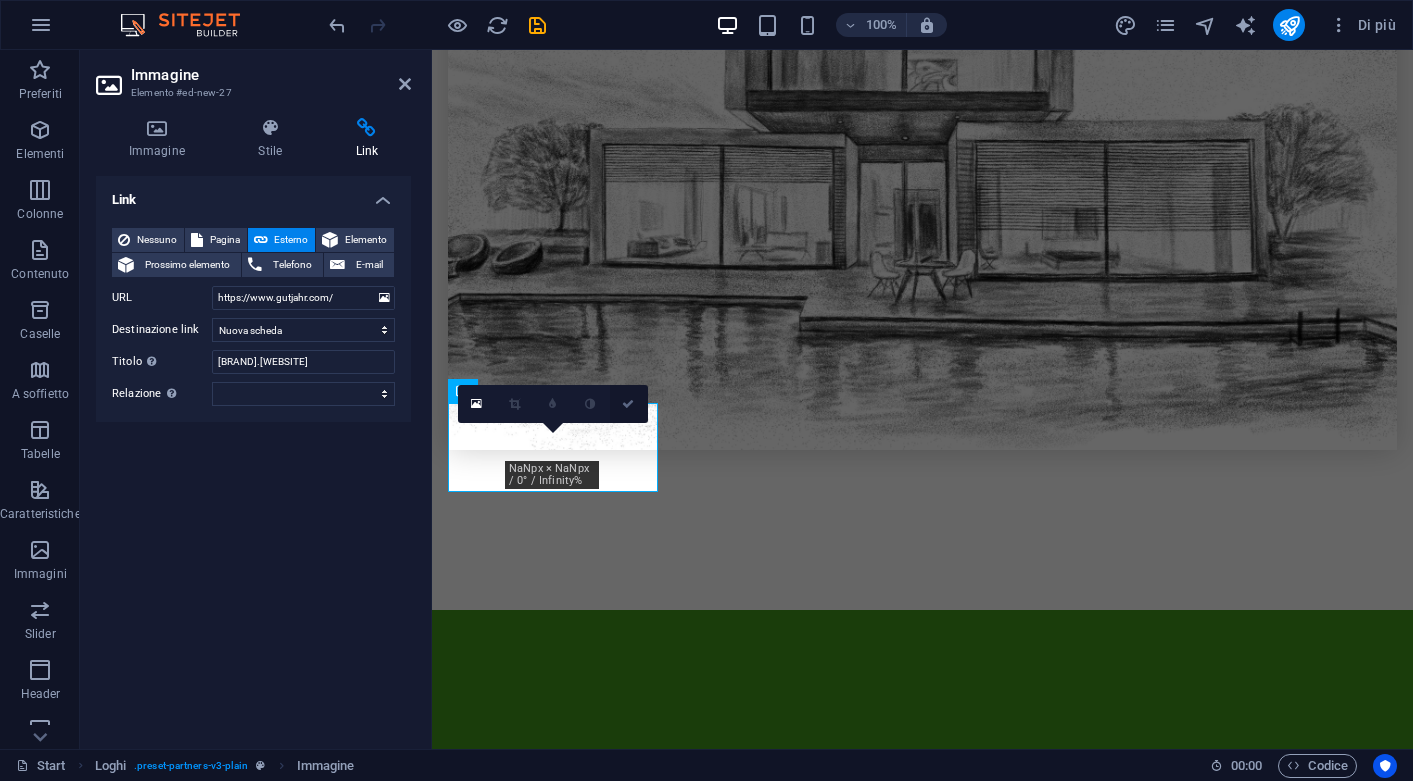 scroll, scrollTop: 2954, scrollLeft: 0, axis: vertical 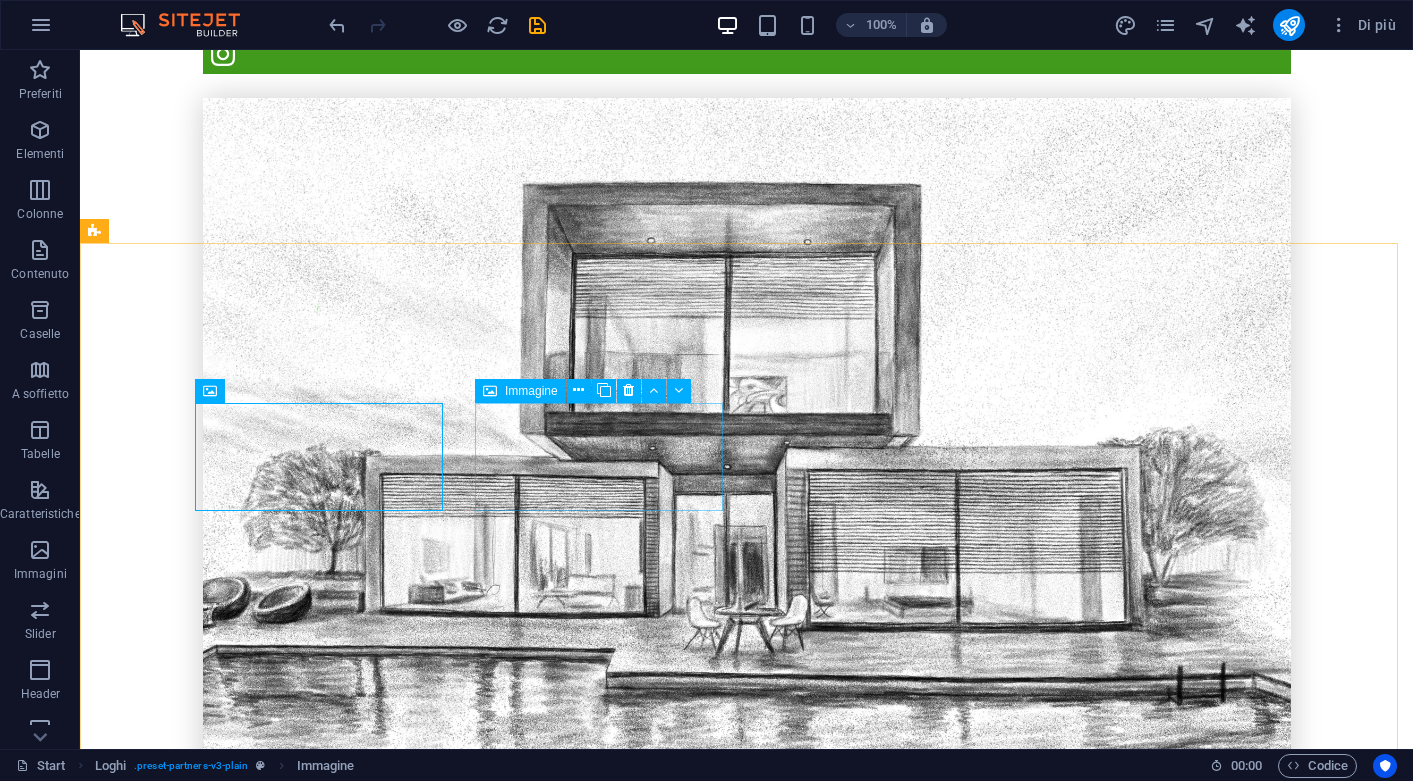 click on "Immagine" at bounding box center [531, 391] 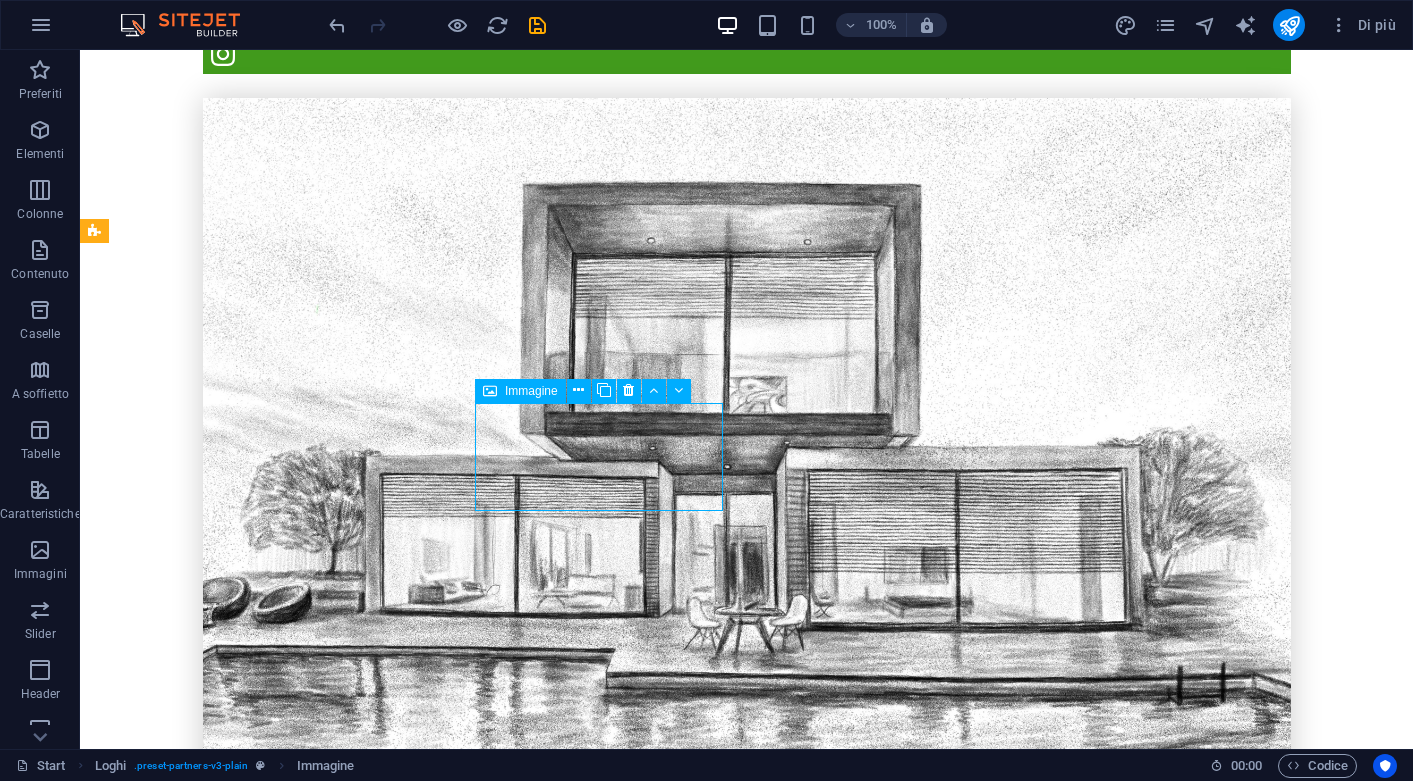 click on "Immagine" at bounding box center [531, 391] 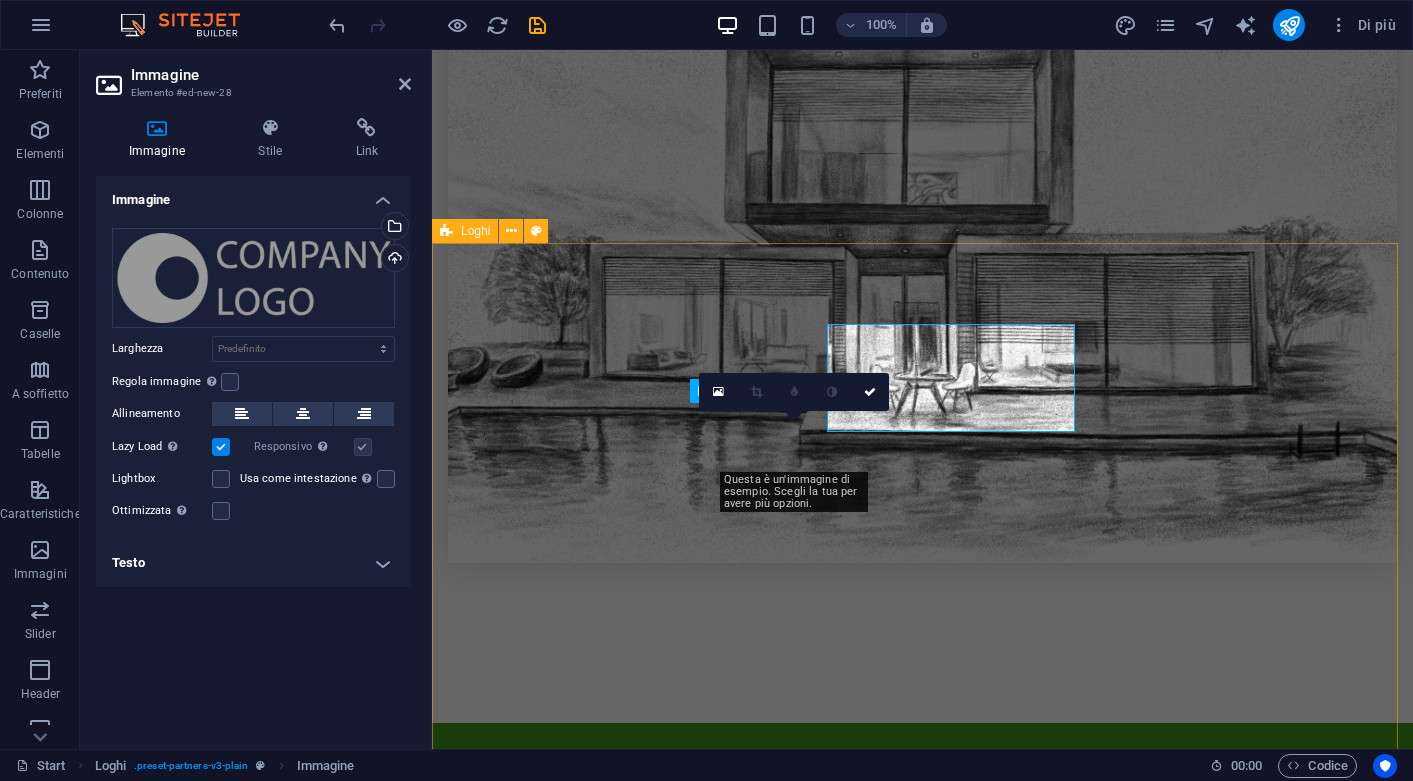 scroll, scrollTop: 3033, scrollLeft: 0, axis: vertical 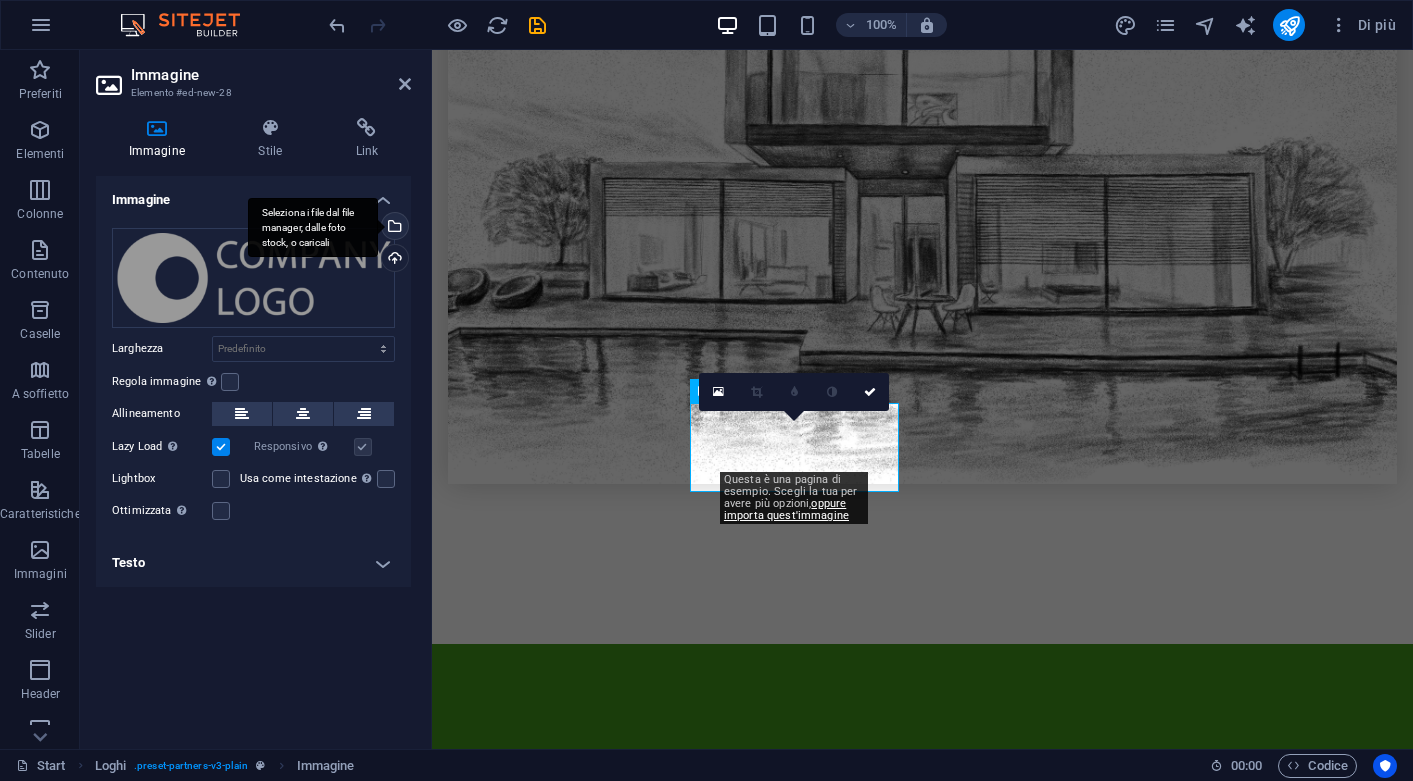 click on "Seleziona i file dal file manager, dalle foto stock, o caricali" at bounding box center [393, 228] 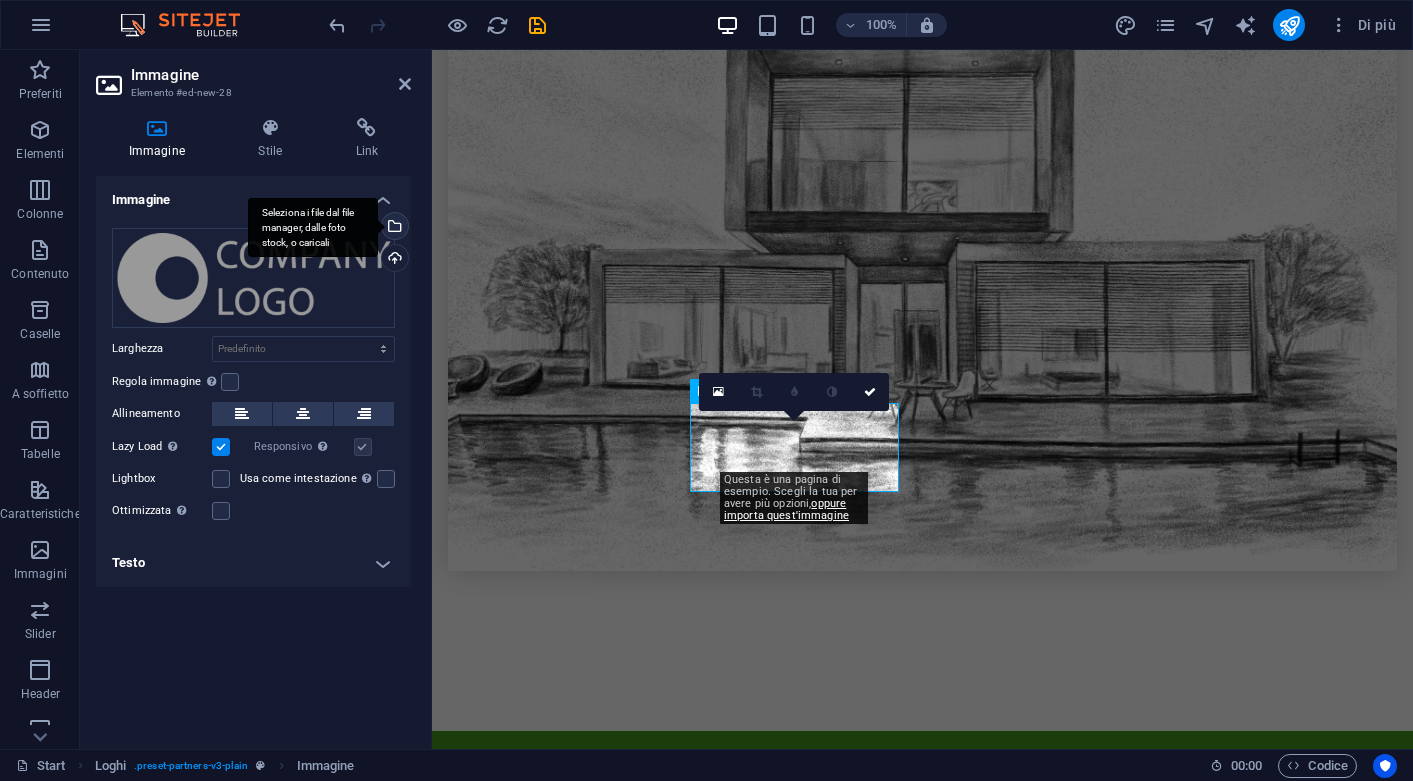 scroll, scrollTop: 3542, scrollLeft: 0, axis: vertical 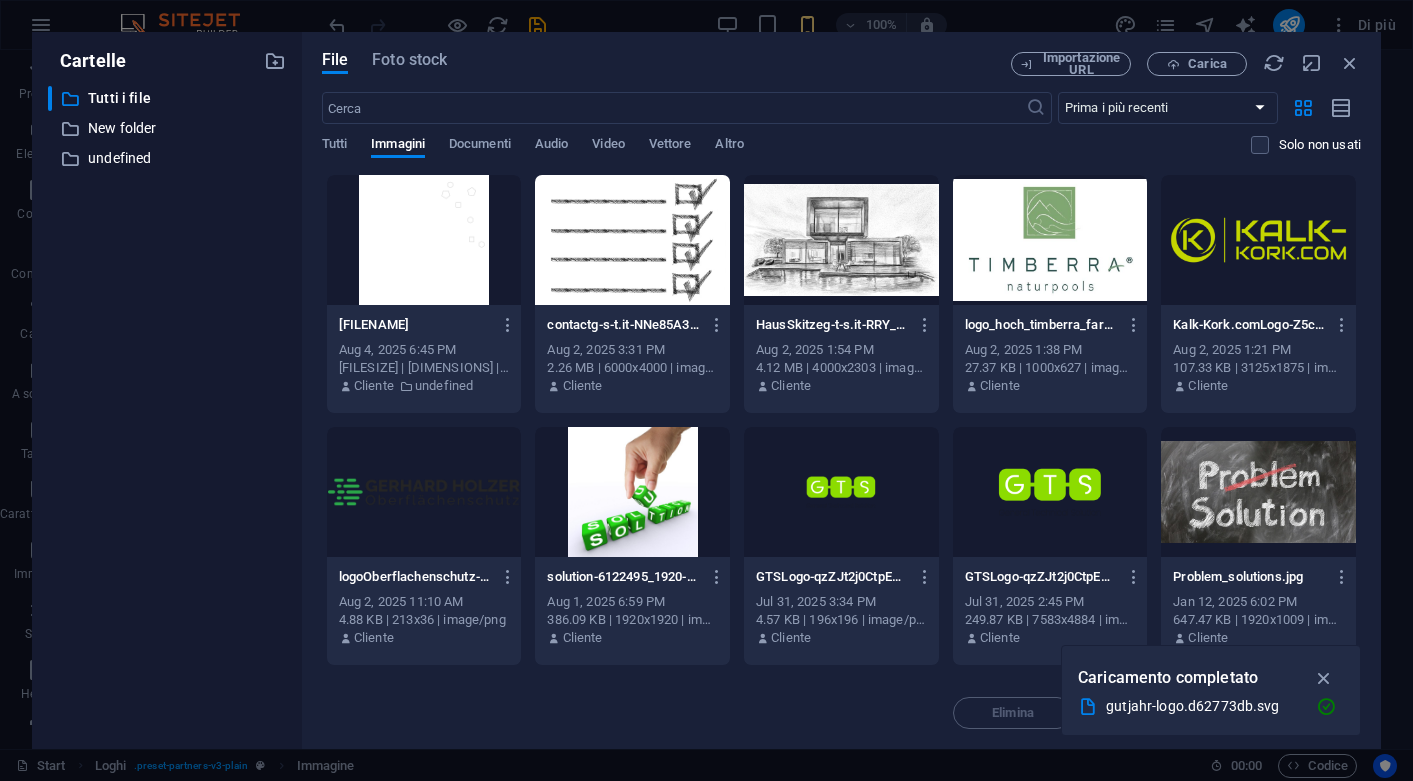 click at bounding box center (424, 492) 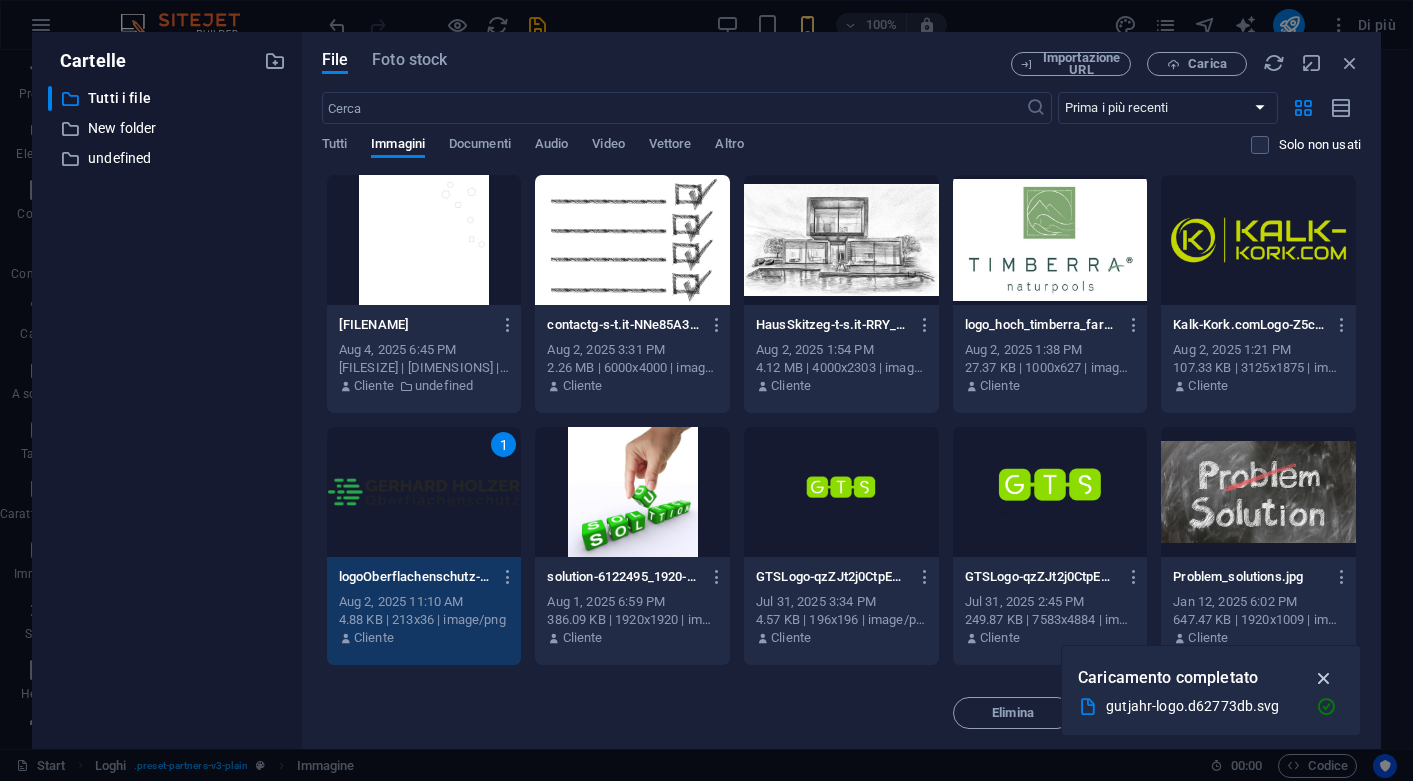 click at bounding box center [1324, 678] 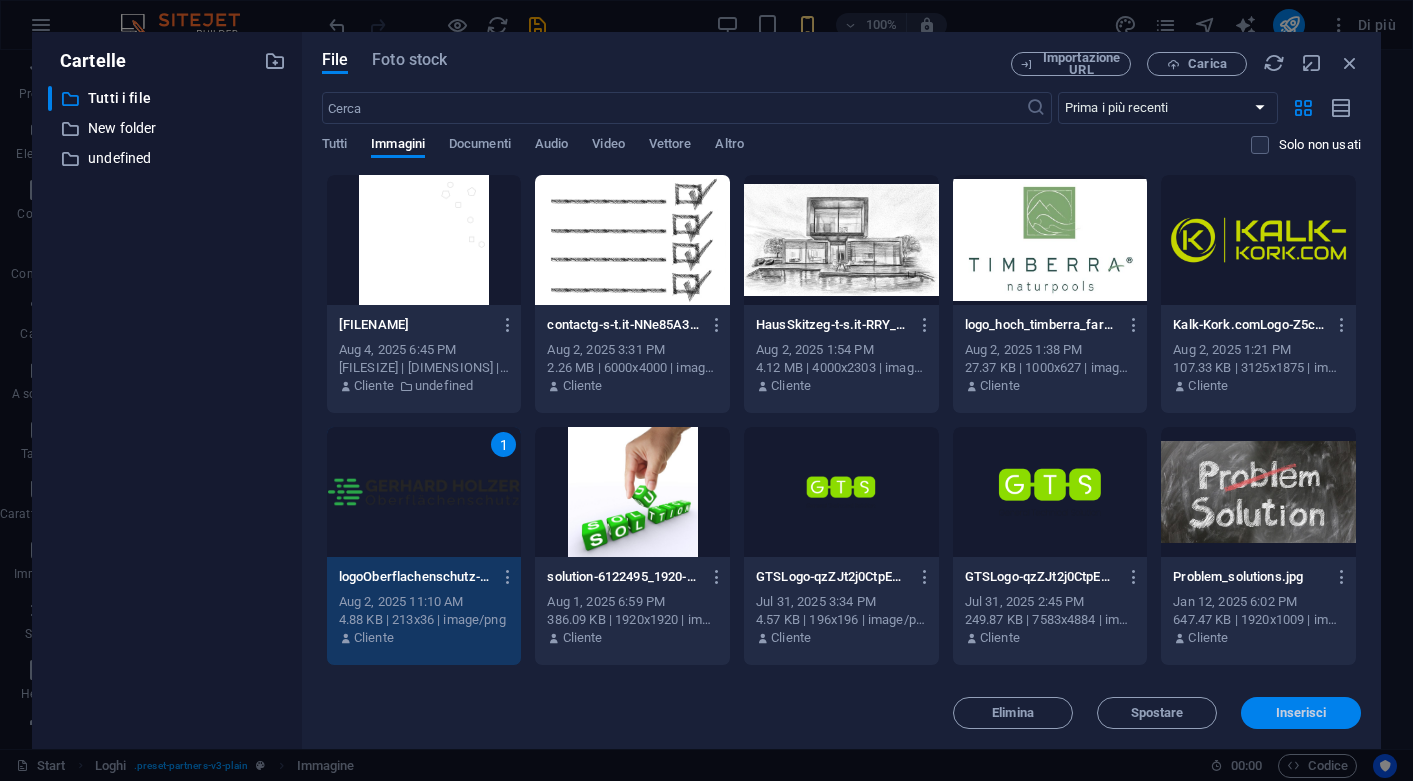 click on "Inserisci" at bounding box center (1301, 713) 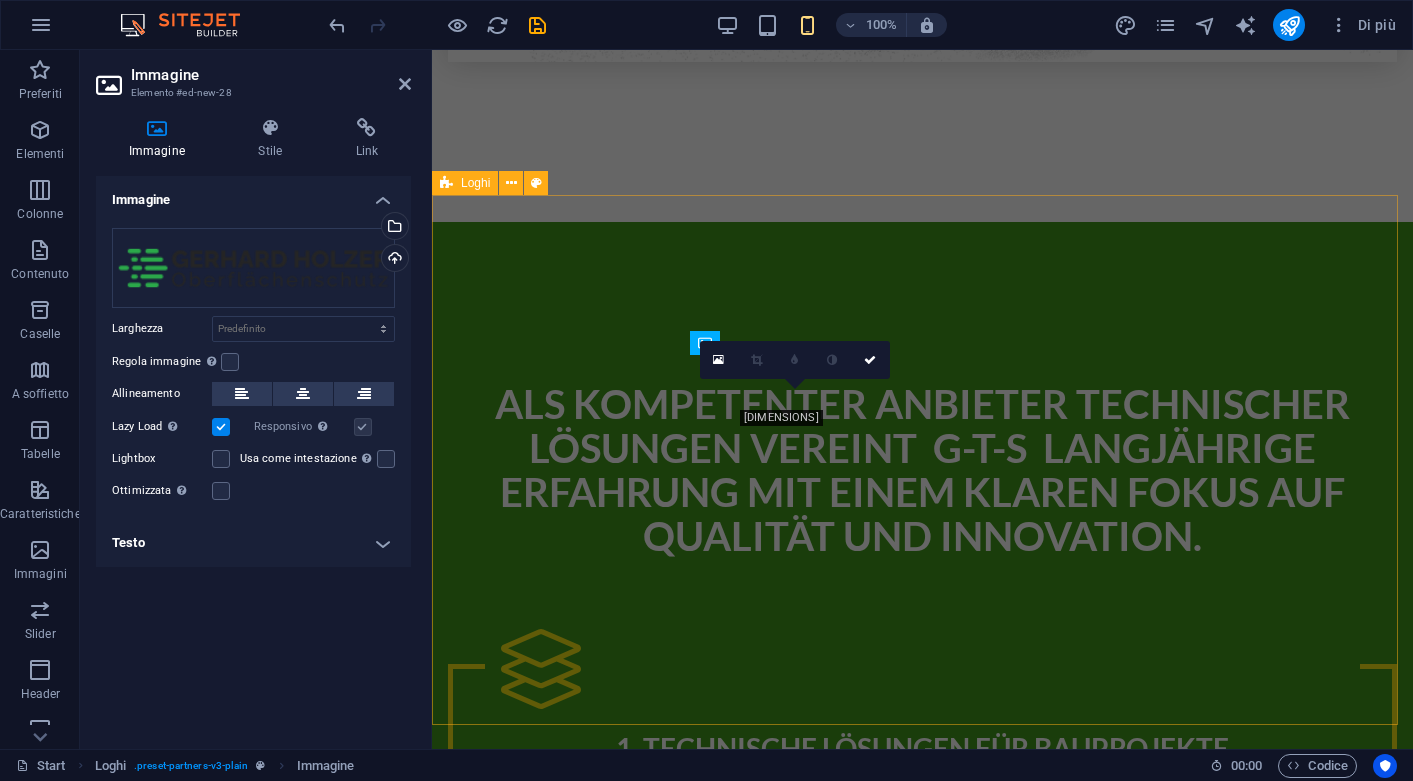 scroll, scrollTop: 3081, scrollLeft: 0, axis: vertical 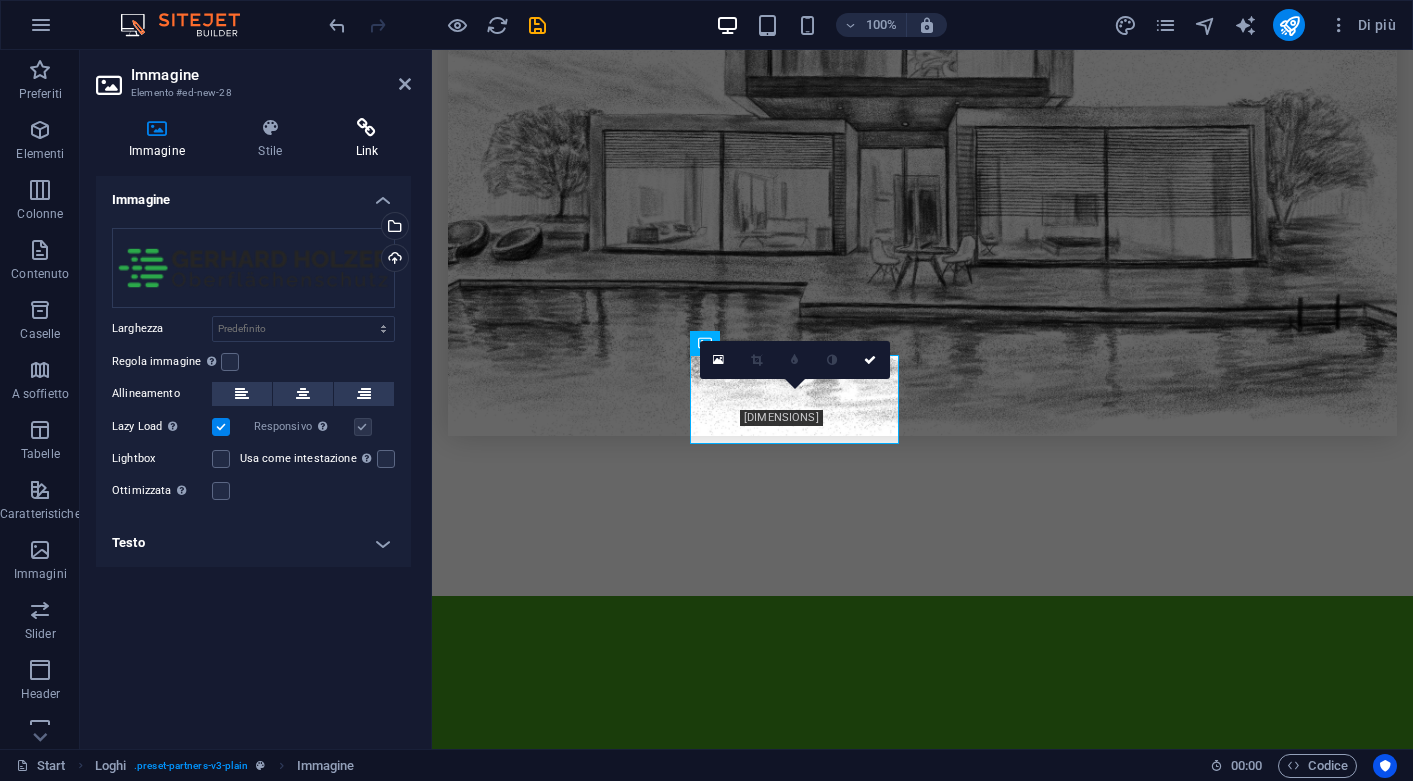click at bounding box center (367, 128) 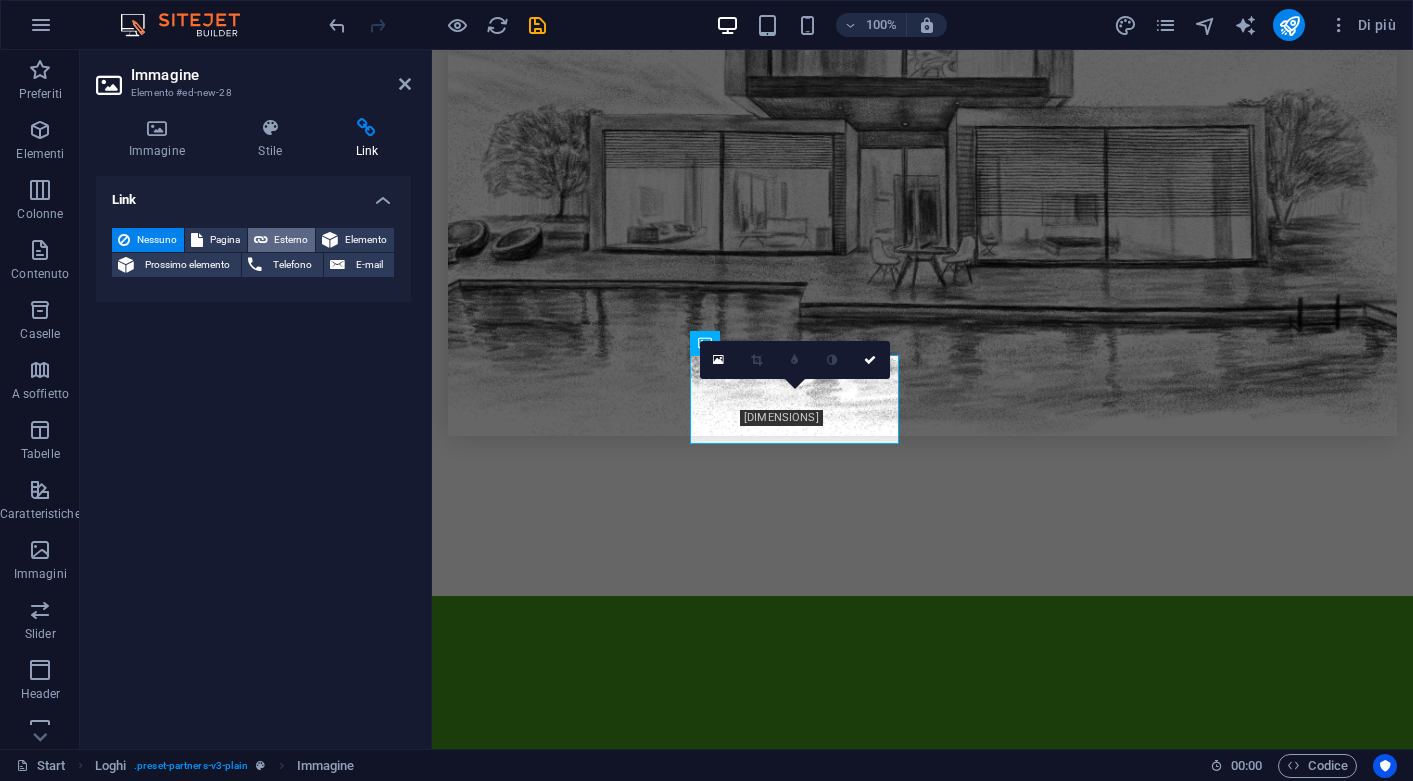 click on "Esterno" at bounding box center (292, 240) 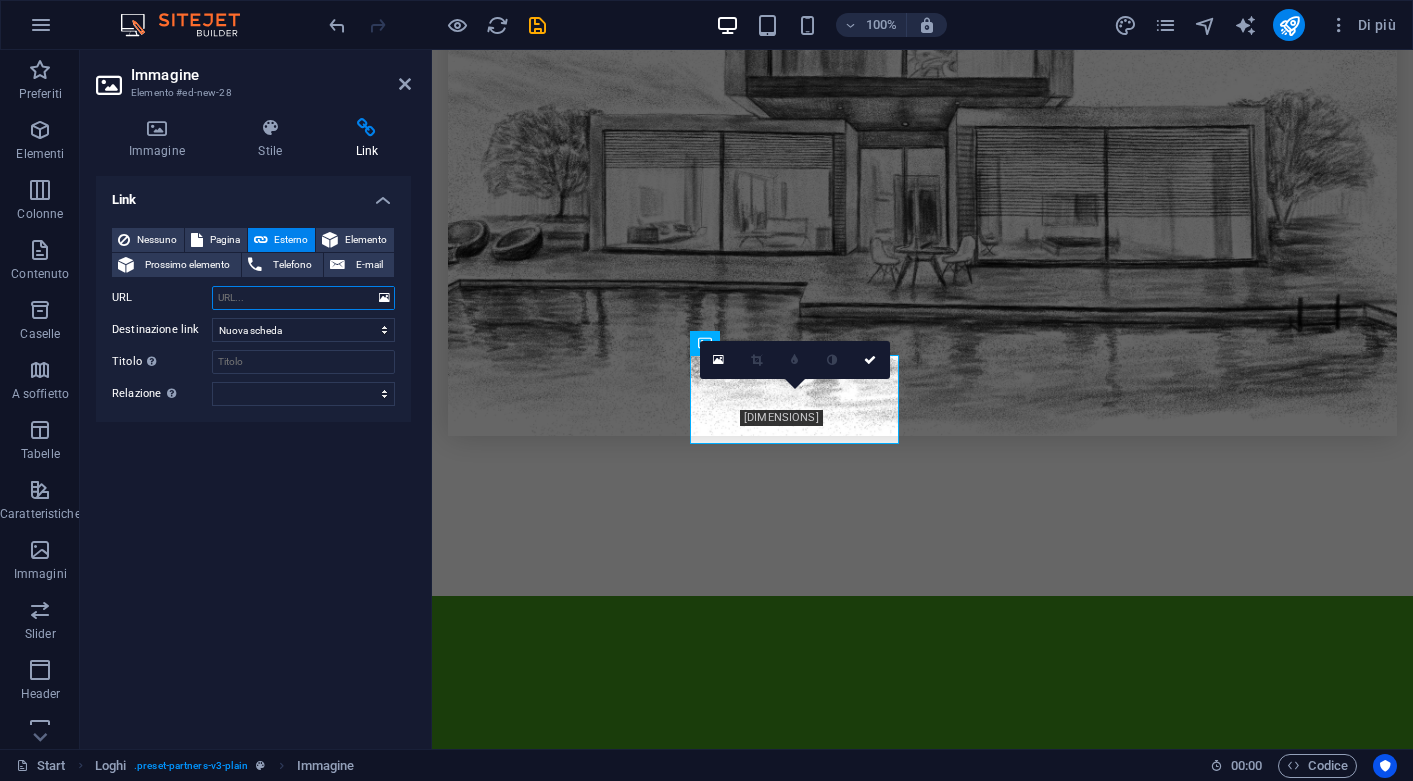 click on "URL" at bounding box center [303, 298] 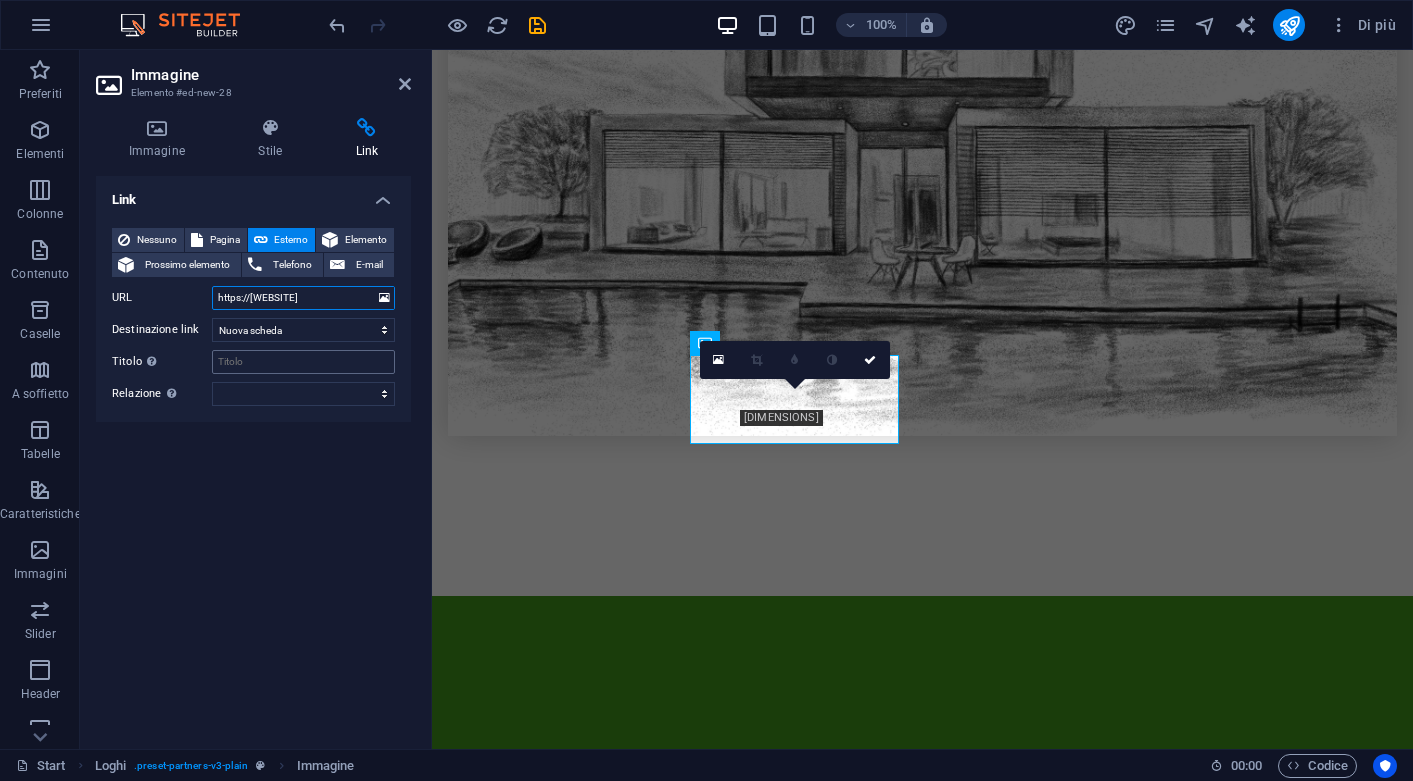 type on "https://[WEBSITE]" 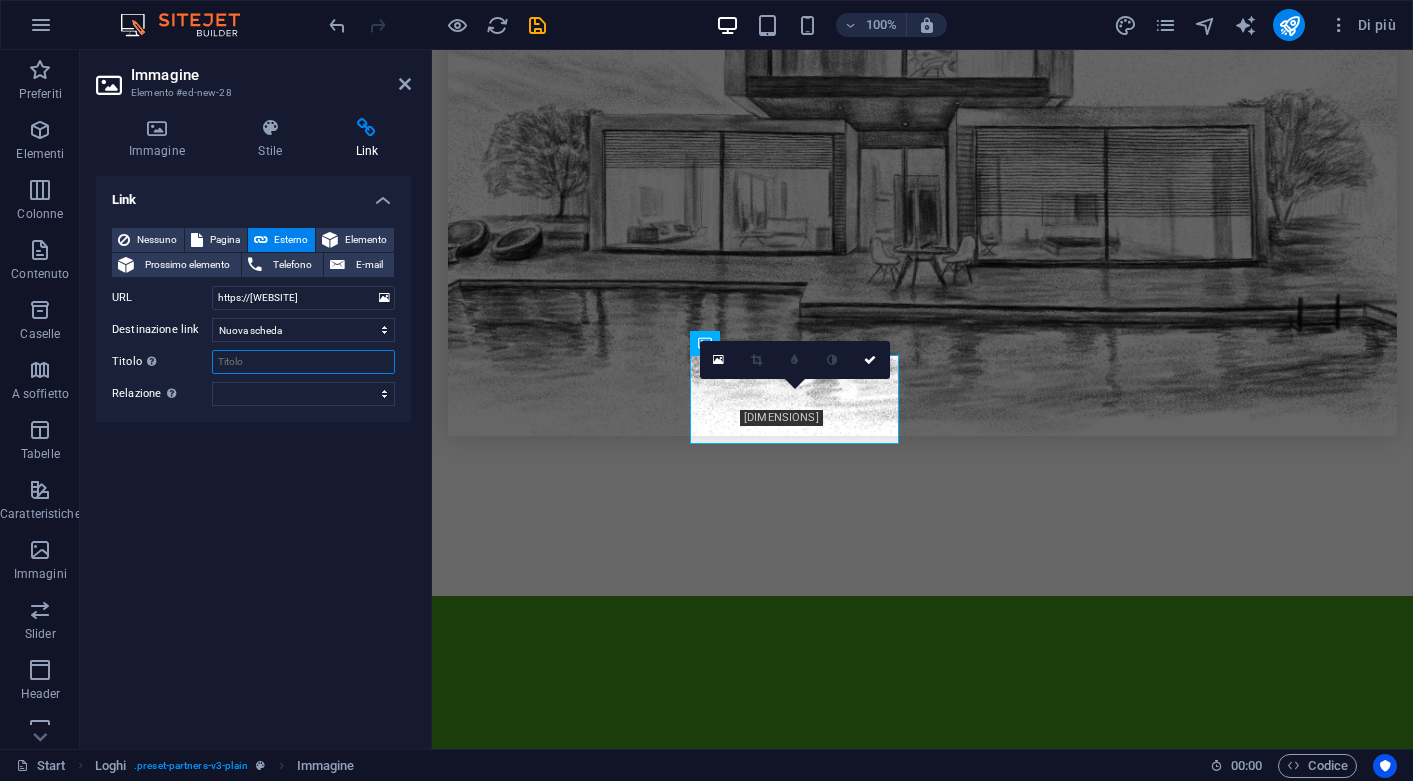 click on "Titolo Descrizione aggiuntiva del link, non dovrebbe essere la stessa del testo del link. Il titolo è spesso mostrato come testo di guida quando il mouse si muove sopra l'elemento. Lasciare vuoto in caso di dubbi." at bounding box center [303, 362] 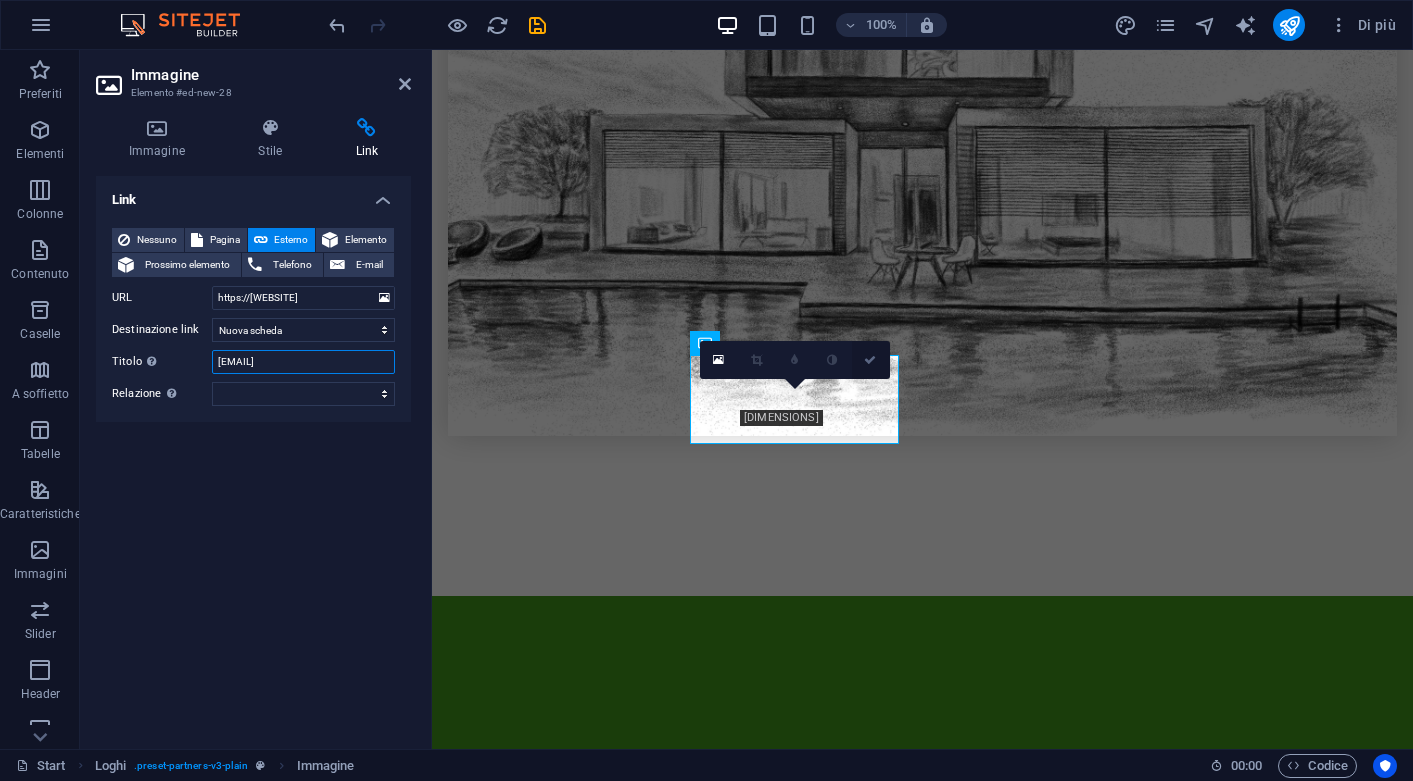 type on "[EMAIL]" 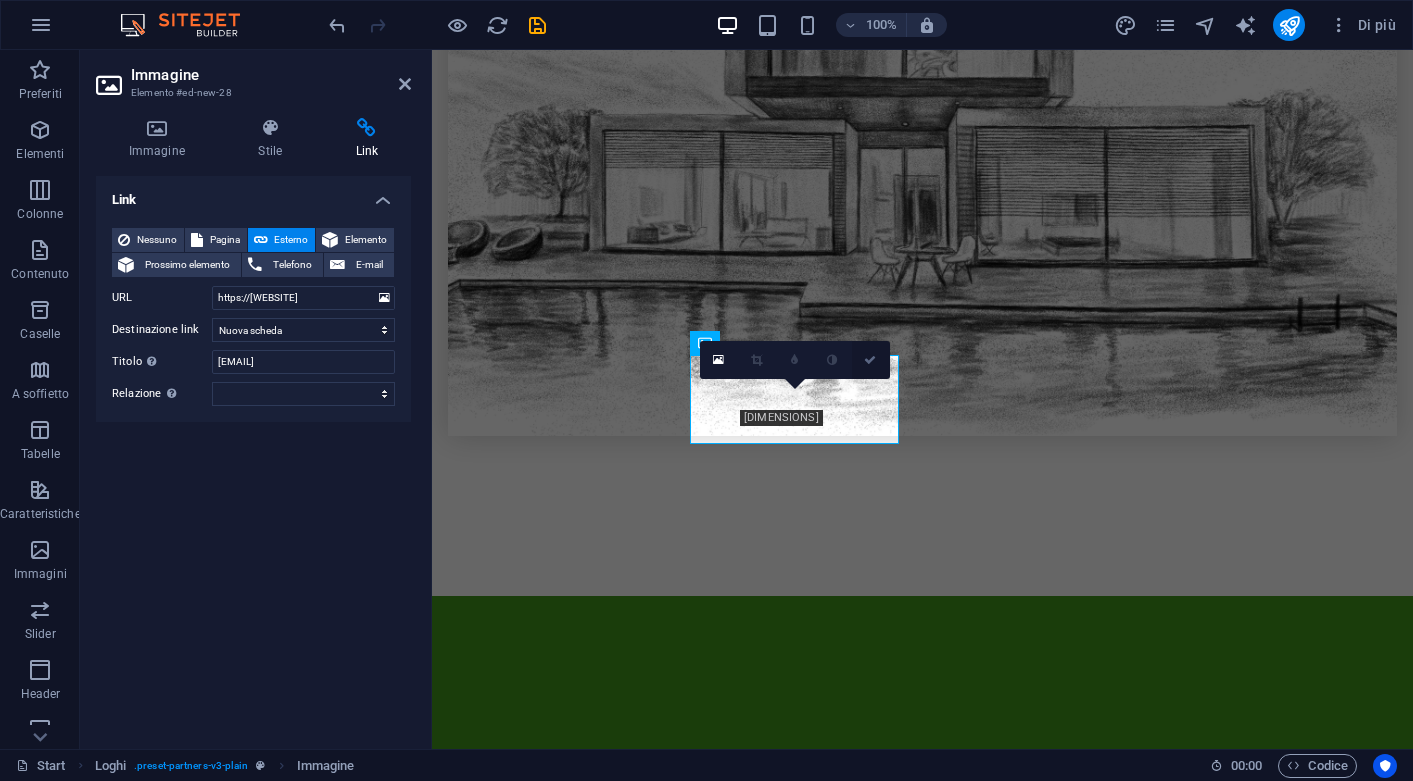 click at bounding box center (870, 360) 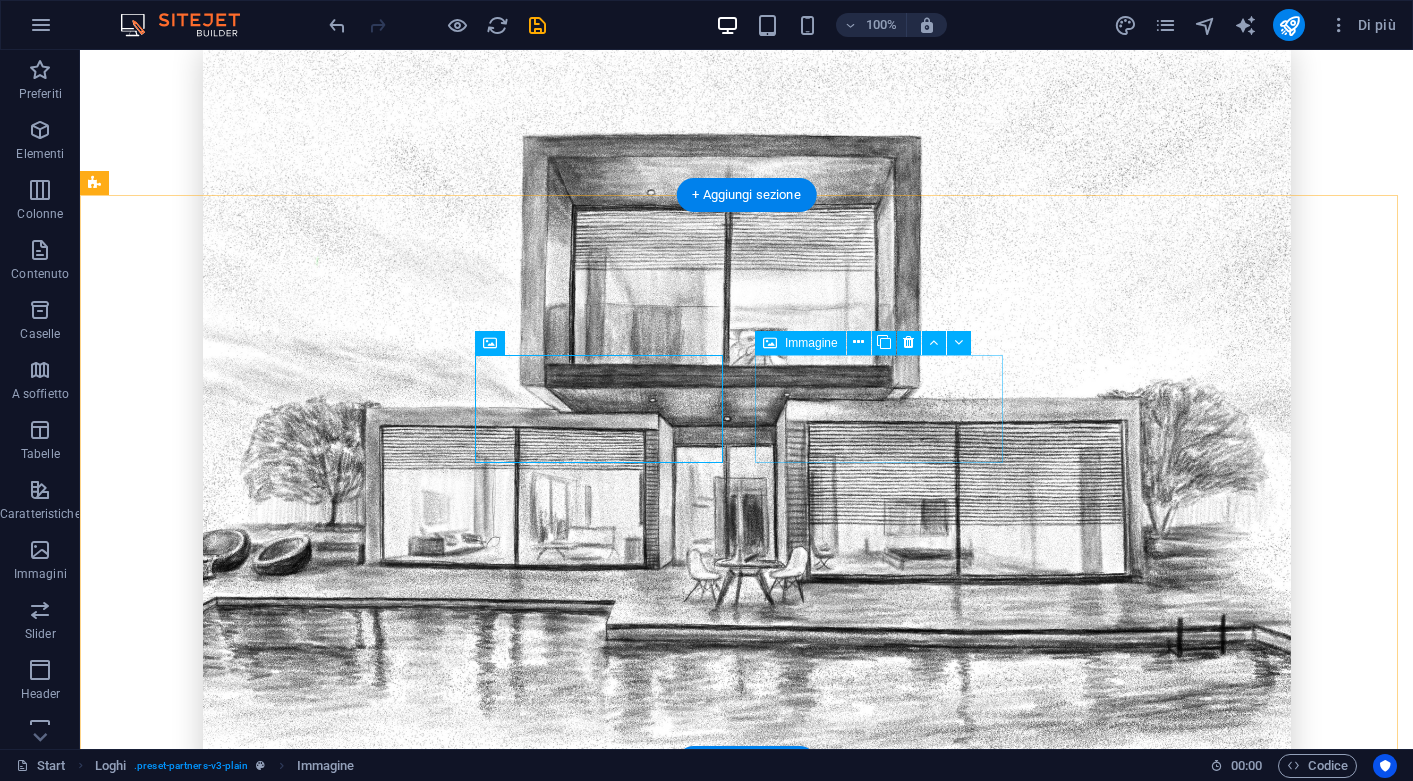 click at bounding box center (220, 3103) 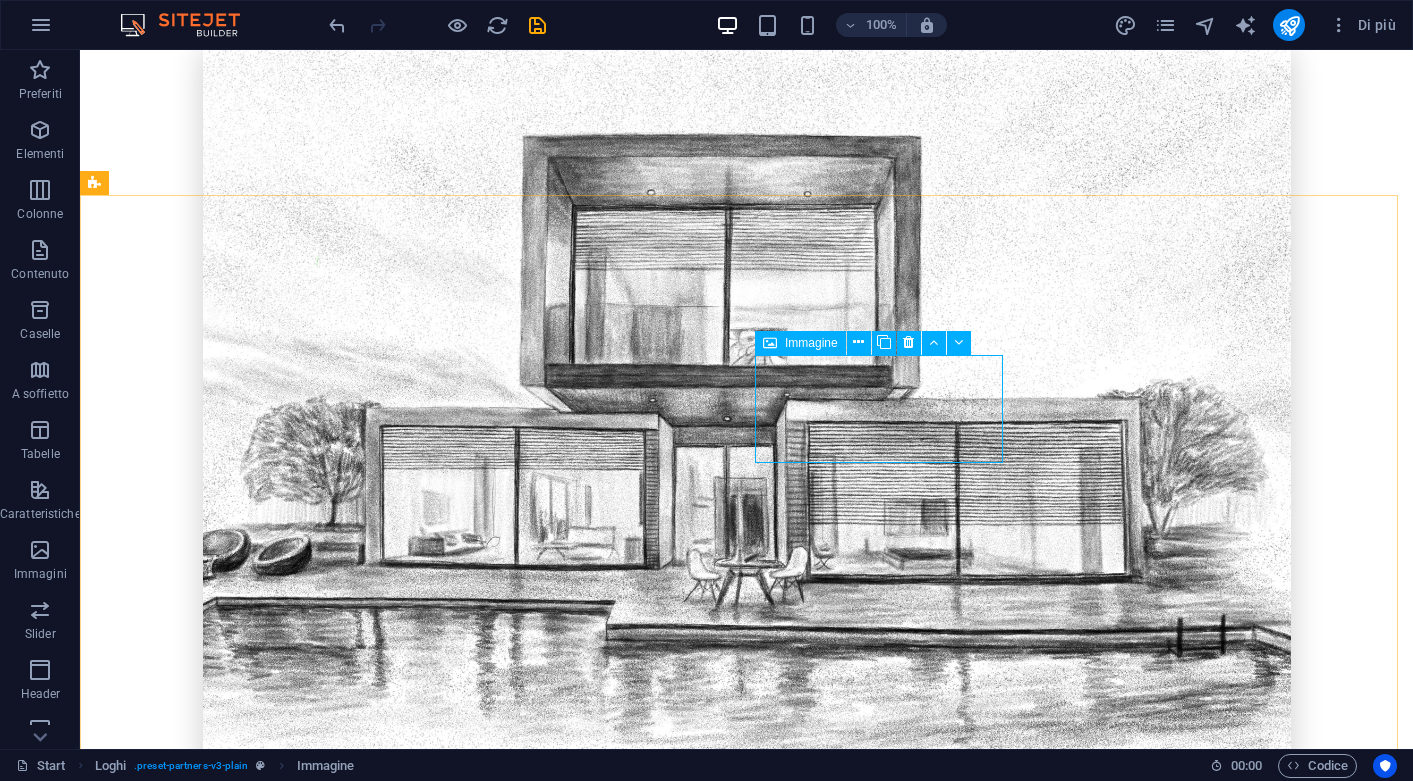 click on "Immagine" at bounding box center (811, 343) 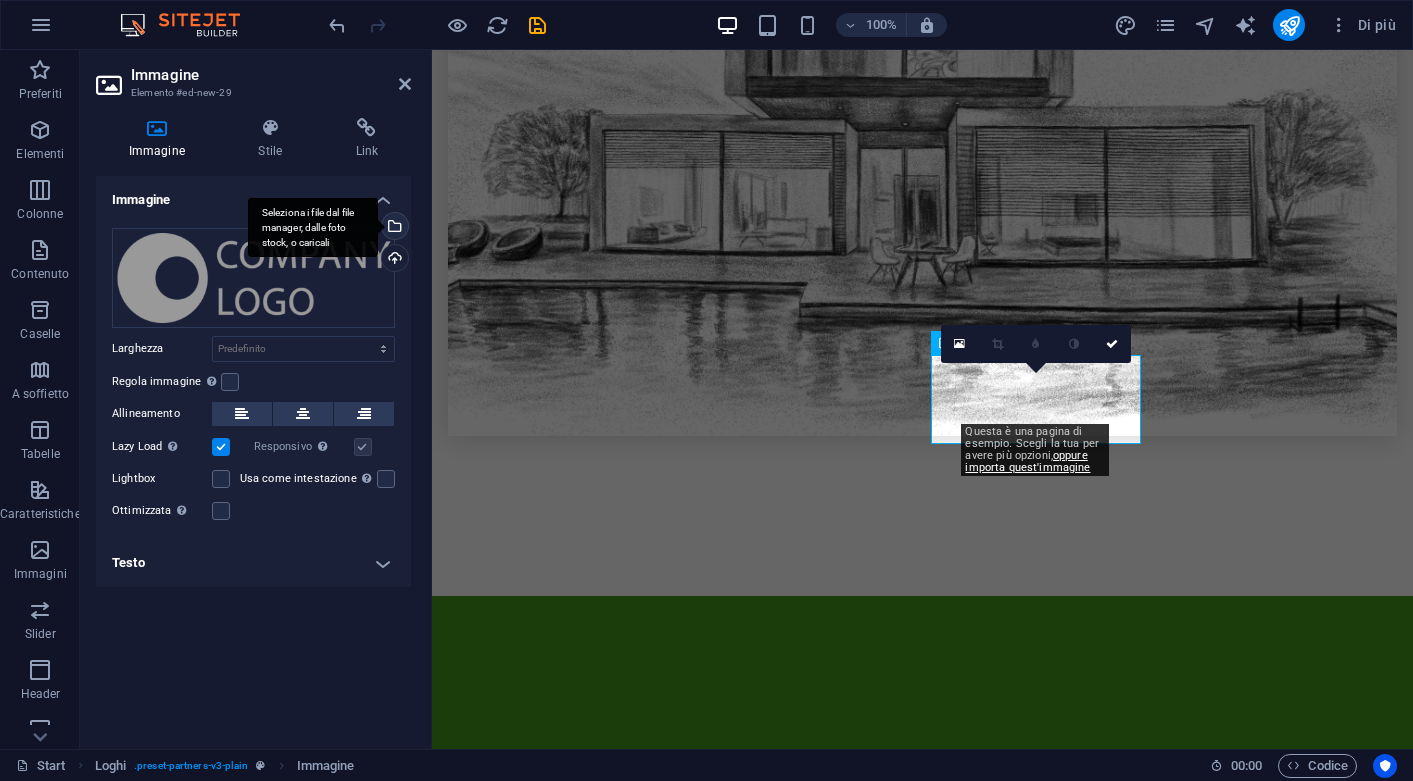 click on "Seleziona i file dal file manager, dalle foto stock, o caricali" at bounding box center [393, 228] 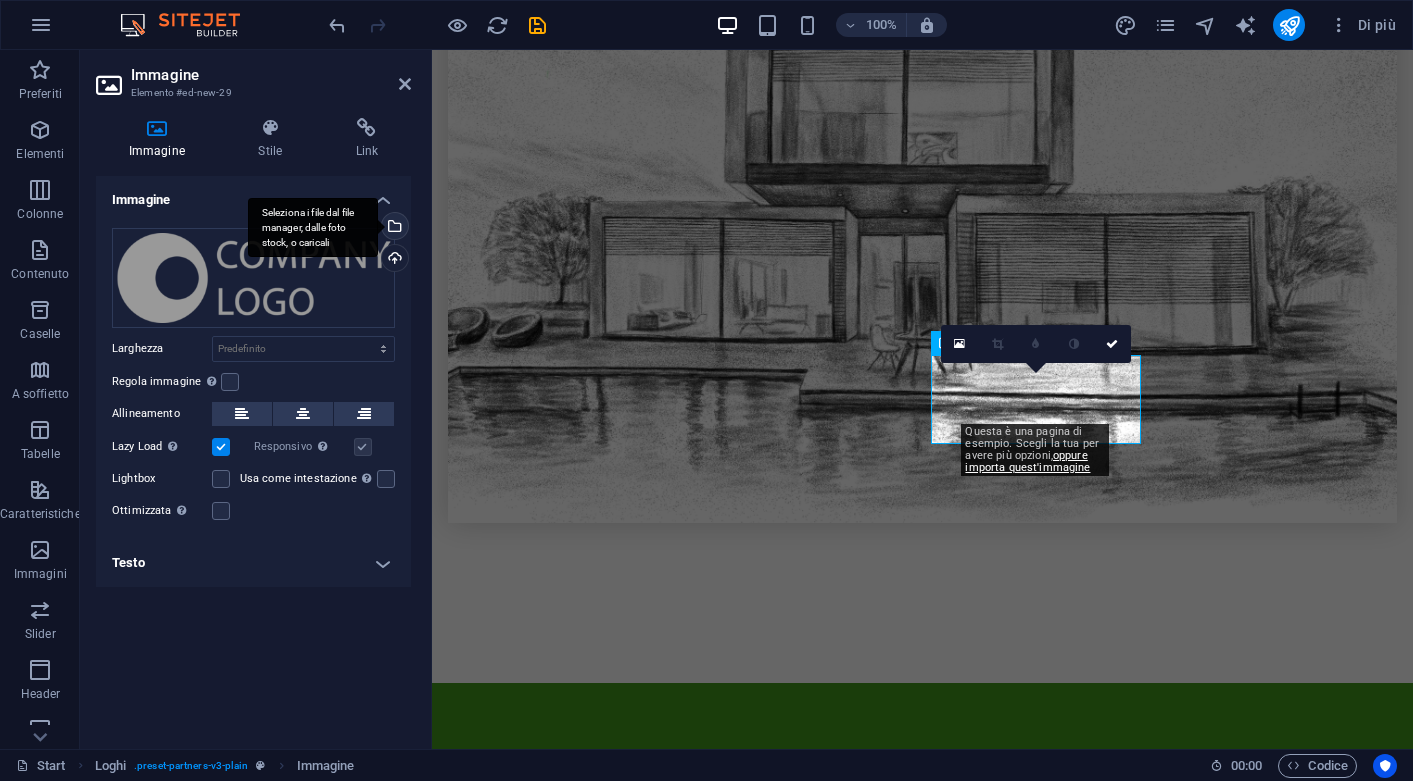 scroll, scrollTop: 3780, scrollLeft: 0, axis: vertical 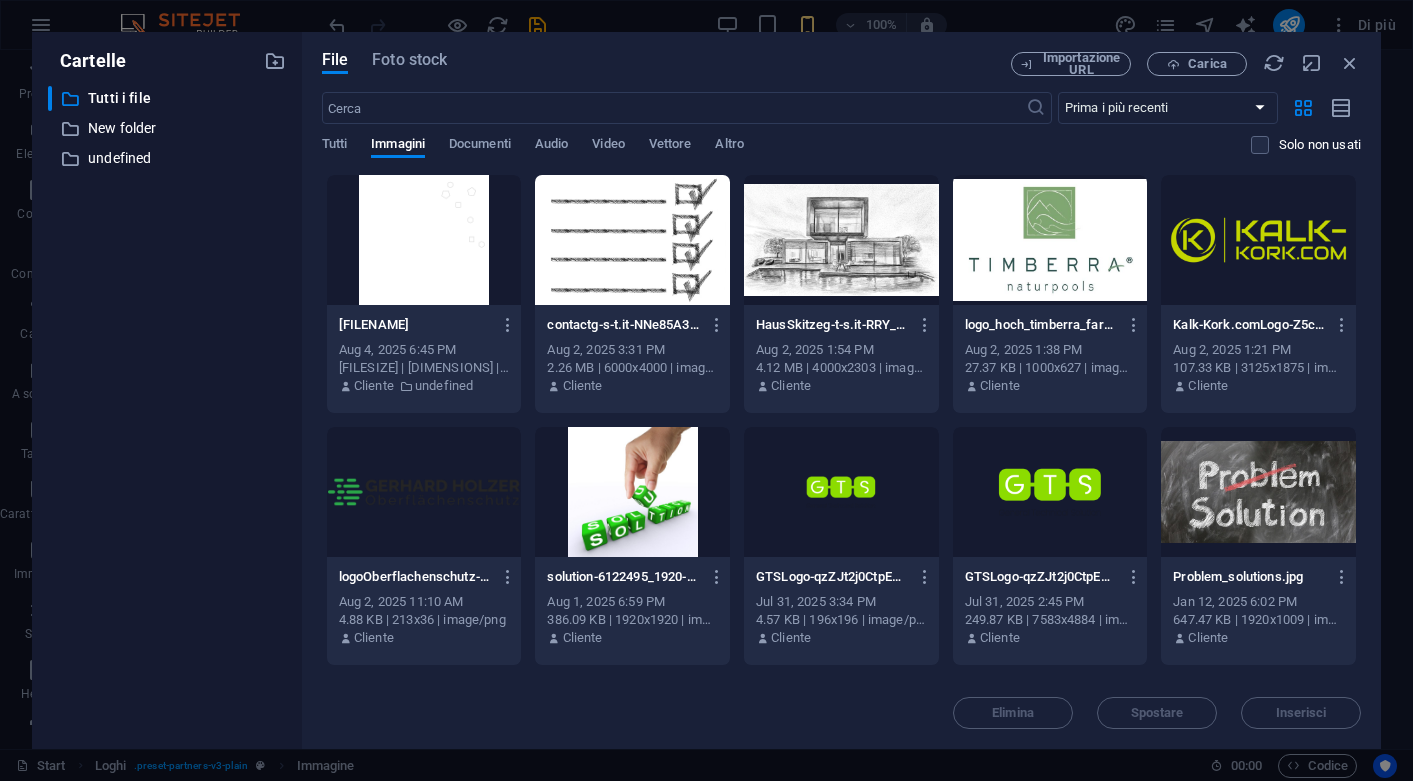 click at bounding box center (1258, 240) 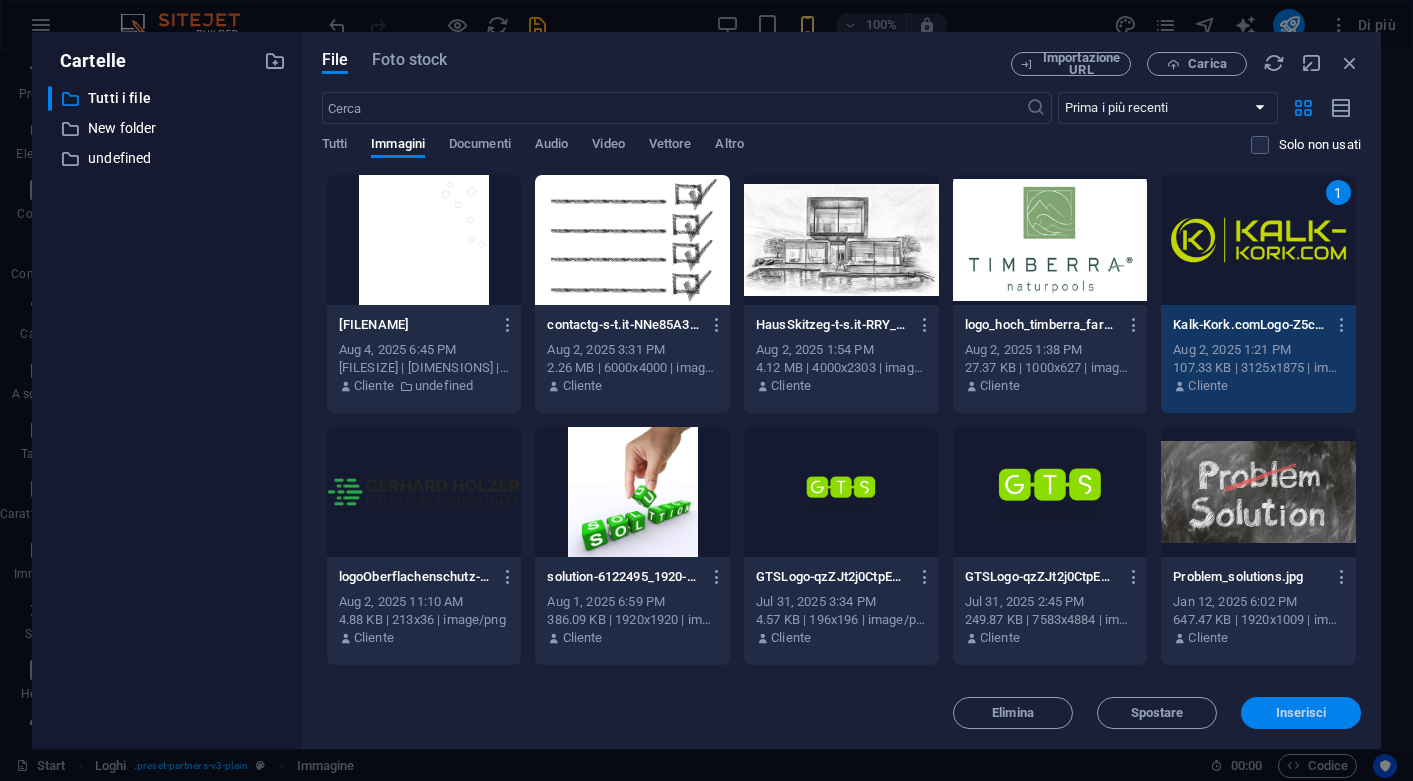 click on "Inserisci" at bounding box center (1301, 713) 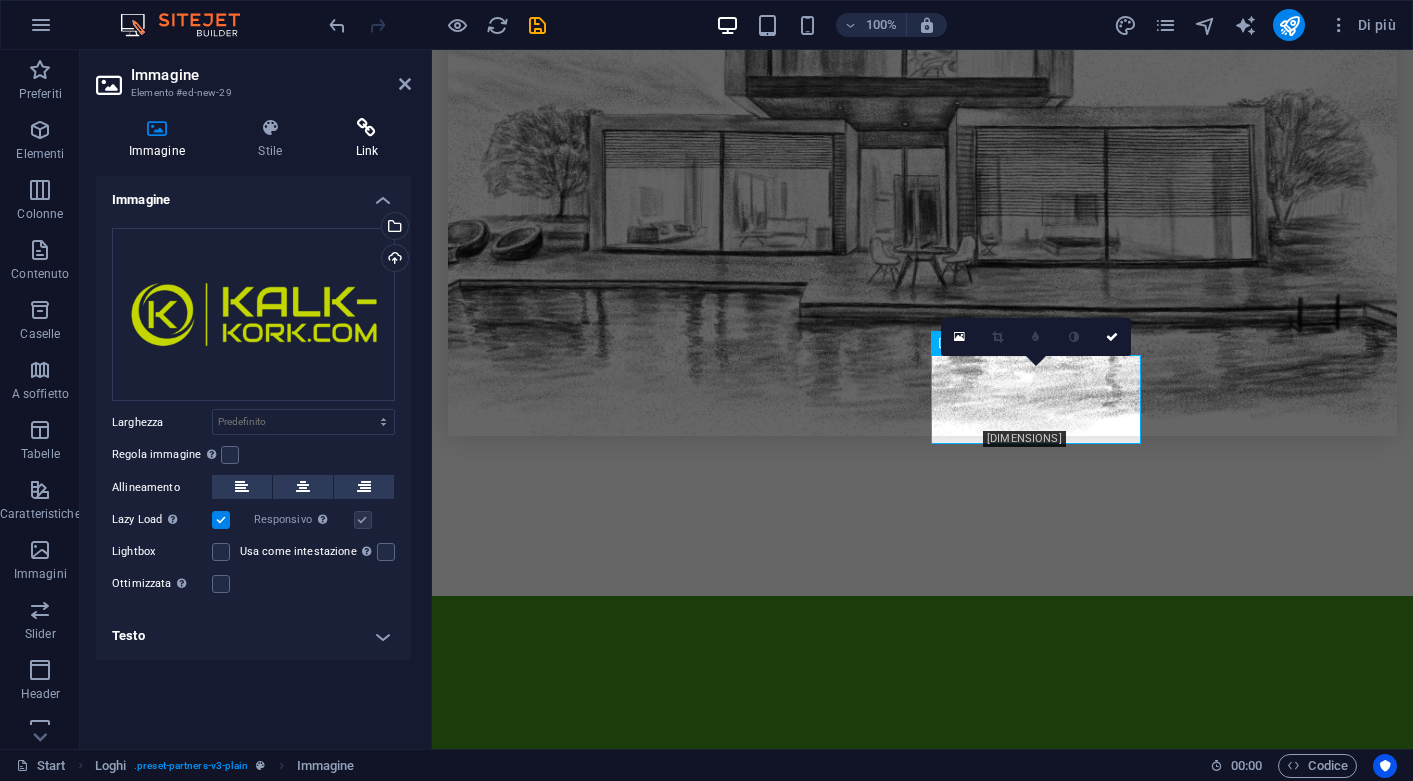 click at bounding box center (367, 128) 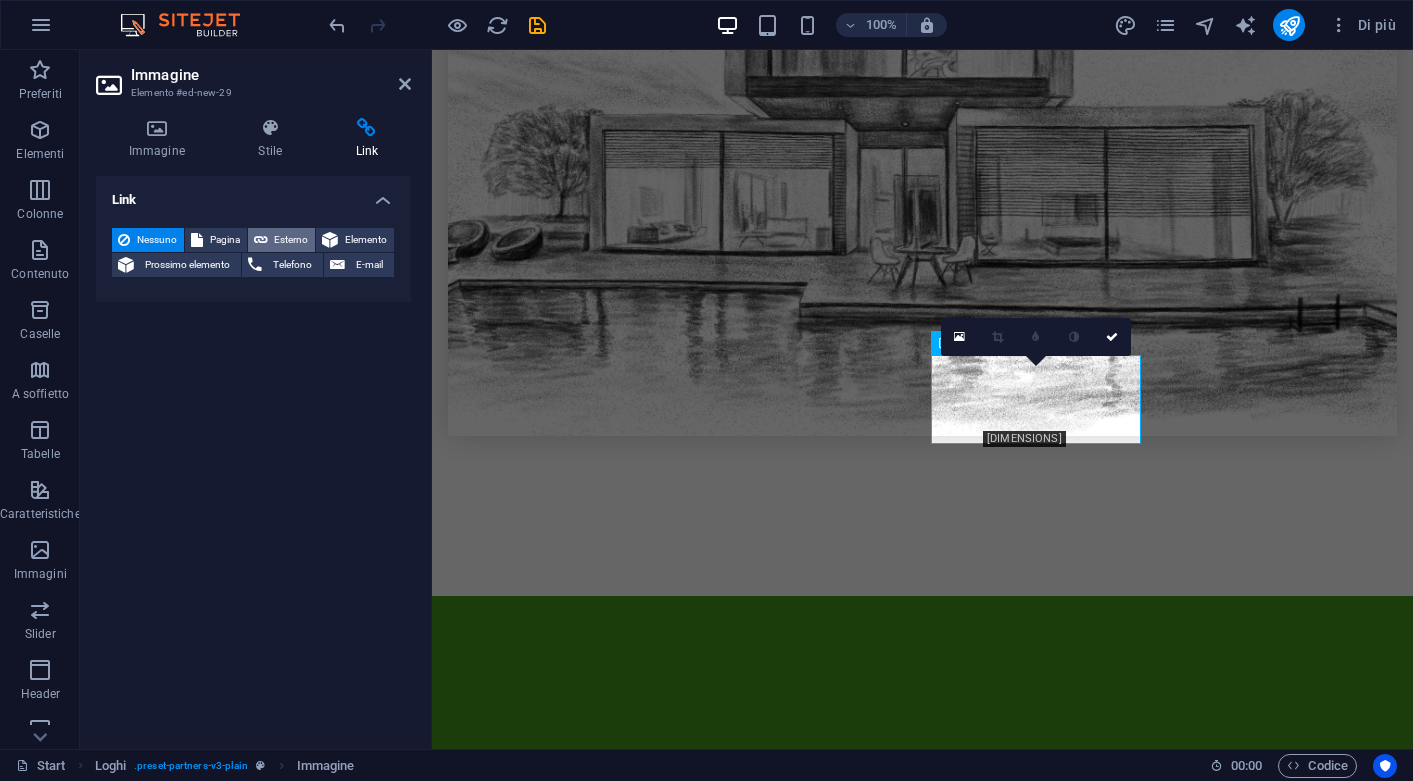 click on "Esterno" at bounding box center (292, 240) 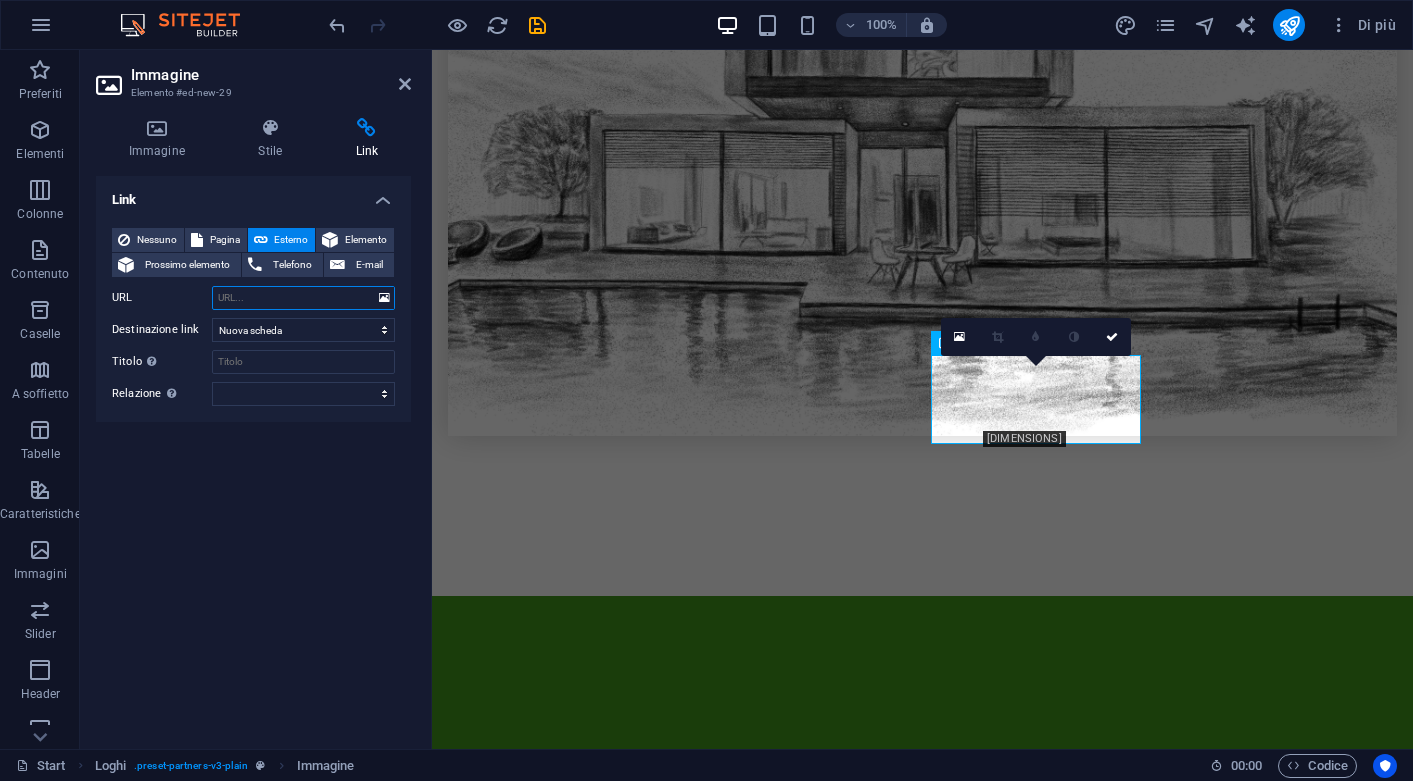 paste on "https://www.[WEBSITE]" 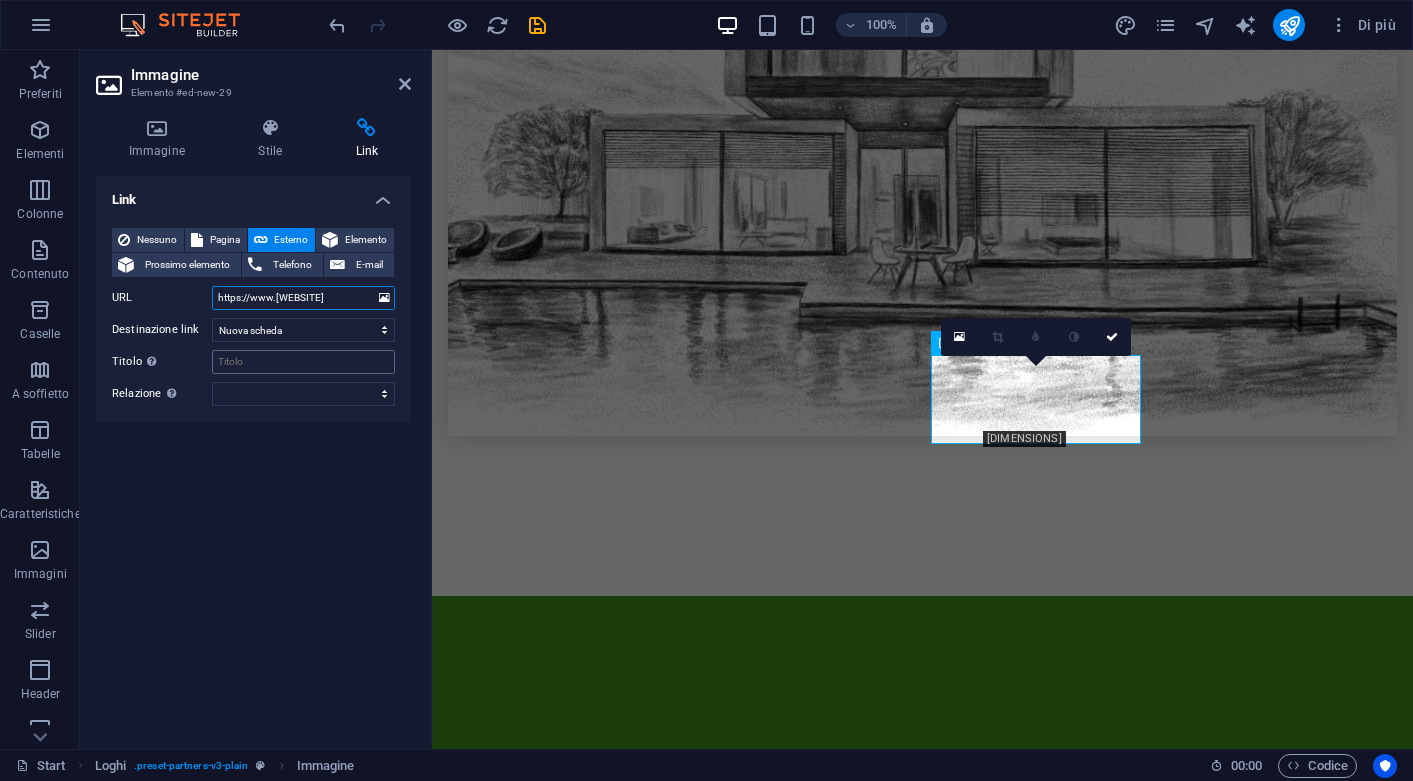type on "https://www.[WEBSITE]" 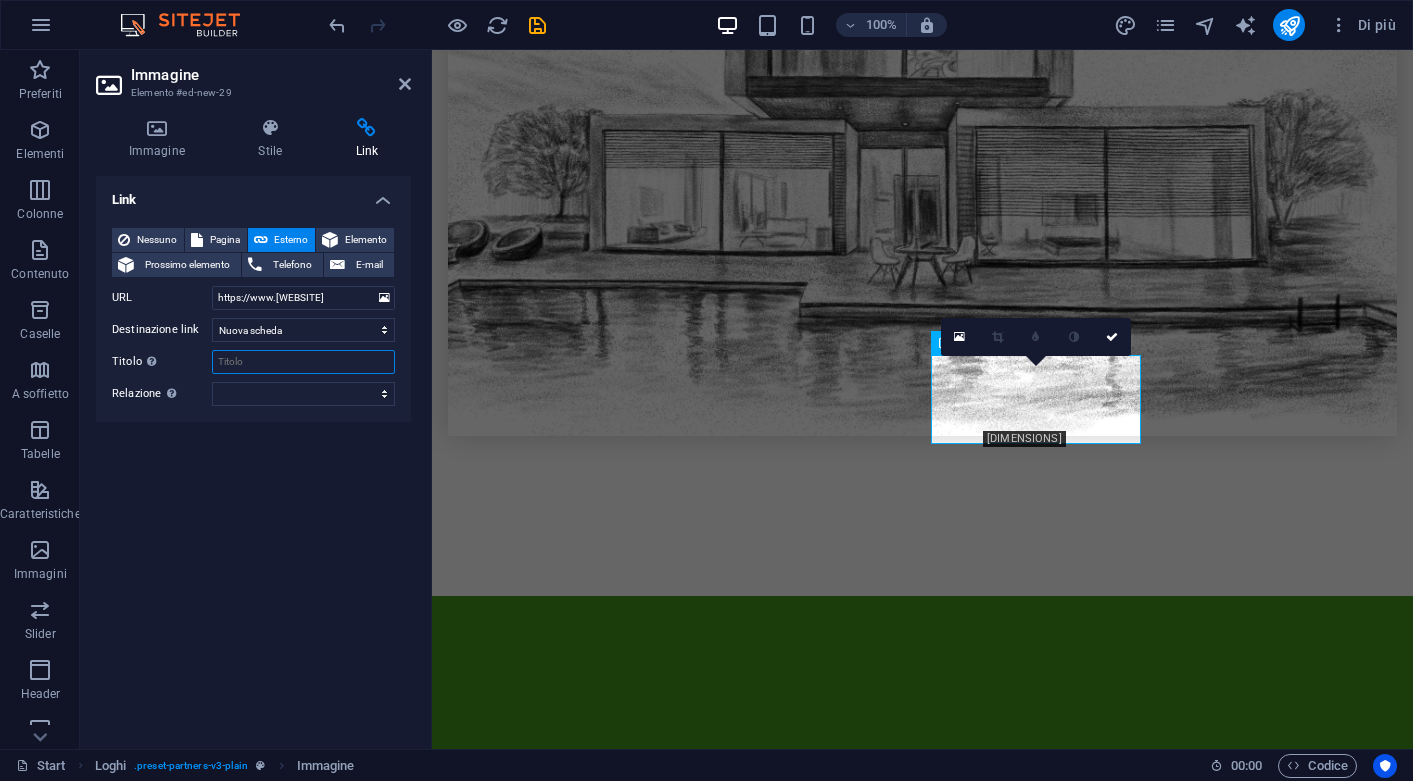 click on "Titolo Descrizione aggiuntiva del link, non dovrebbe essere la stessa del testo del link. Il titolo è spesso mostrato come testo di guida quando il mouse si muove sopra l'elemento. Lasciare vuoto in caso di dubbi." at bounding box center (303, 362) 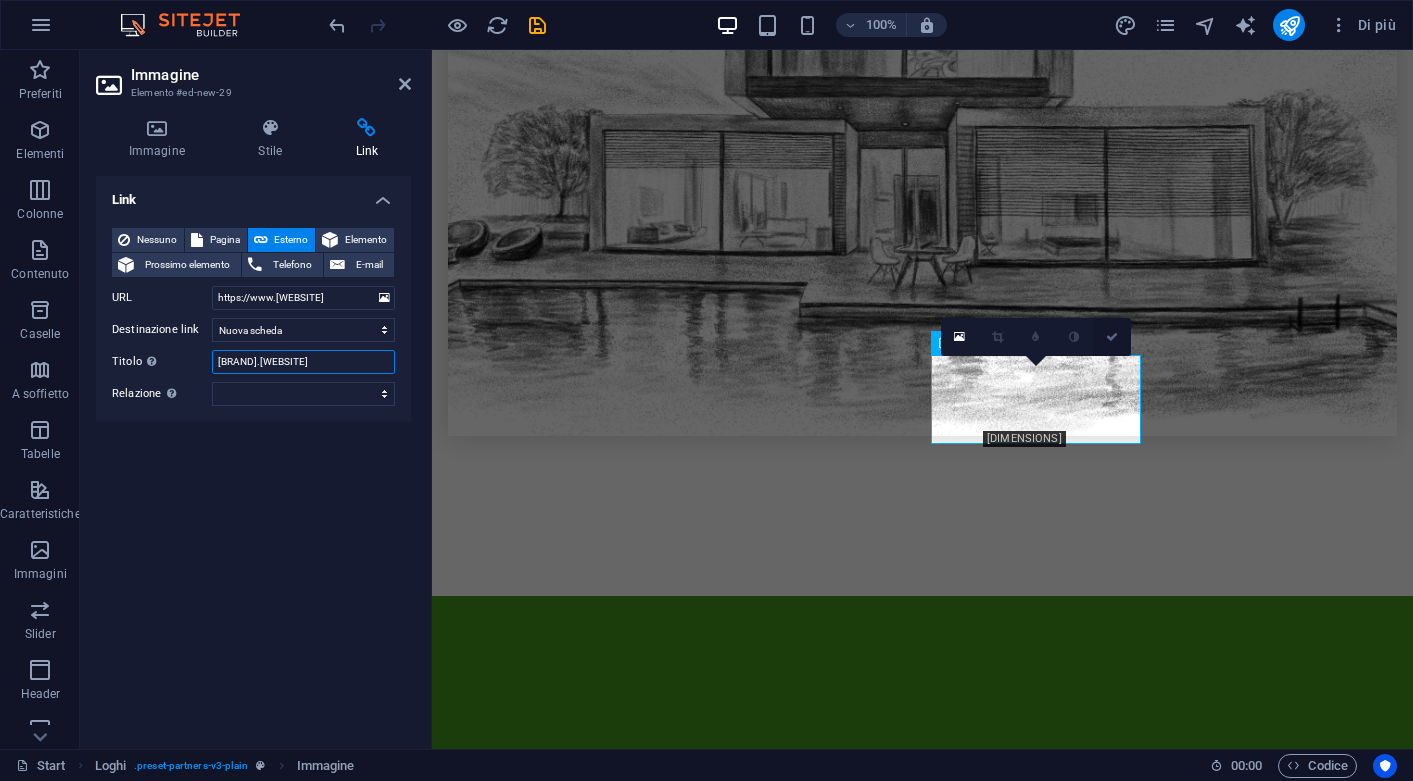 type on "[BRAND].[WEBSITE]" 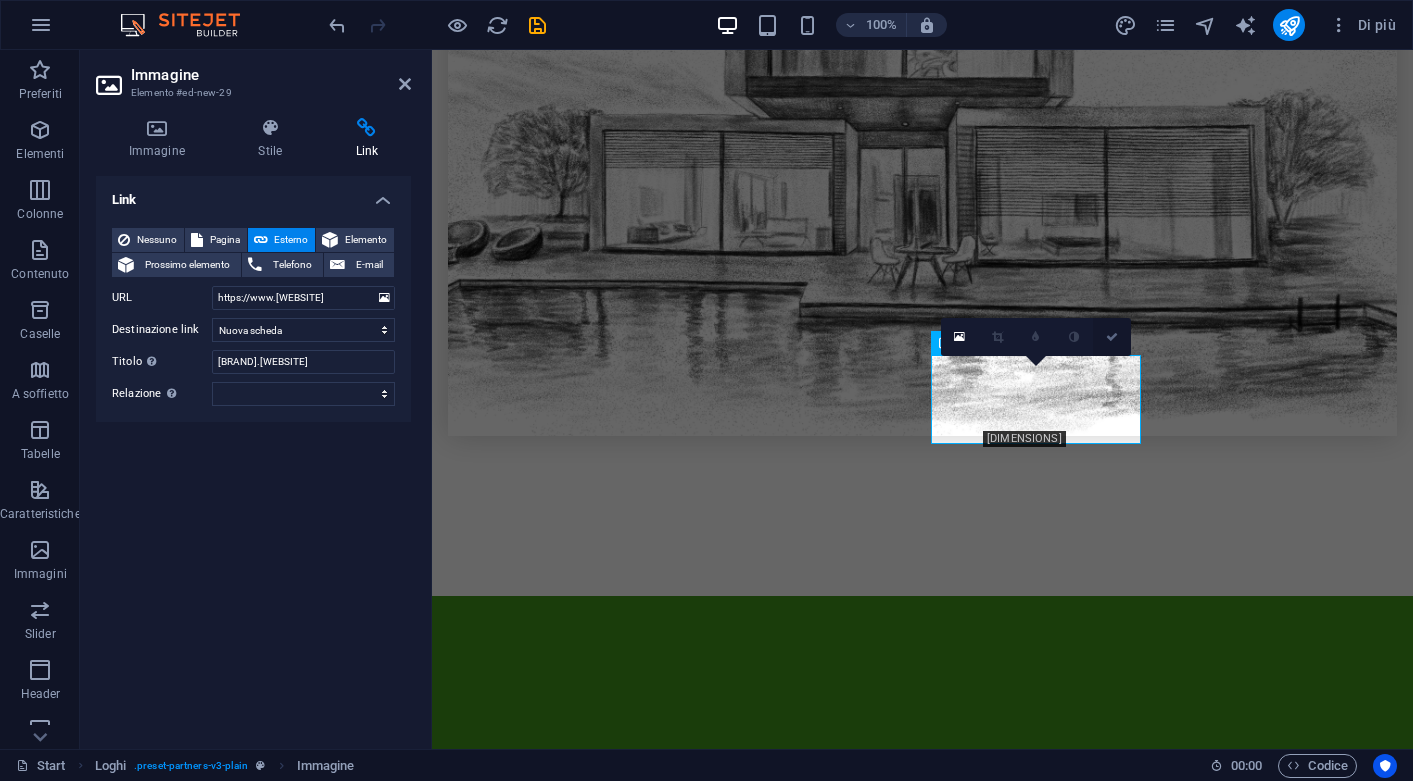 click at bounding box center [1112, 337] 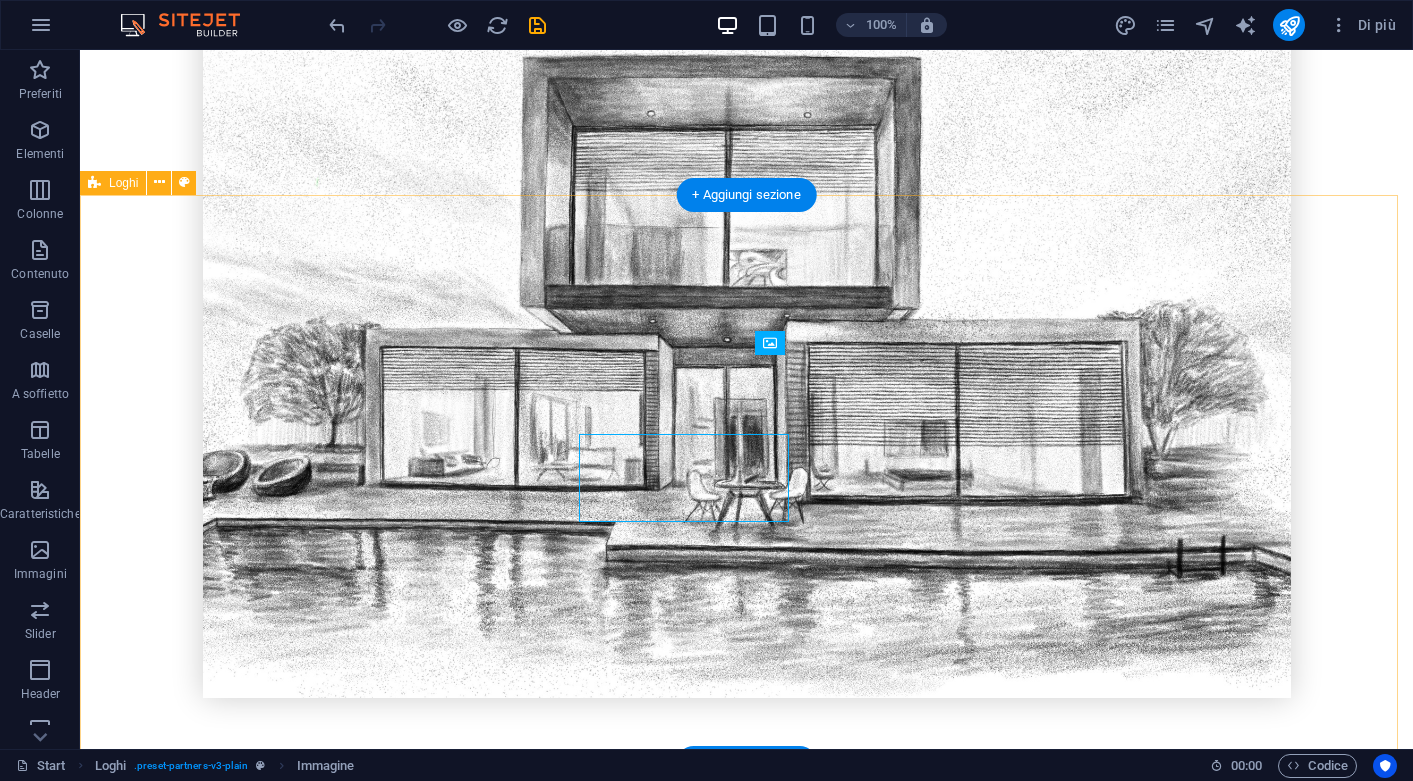 scroll, scrollTop: 3002, scrollLeft: 0, axis: vertical 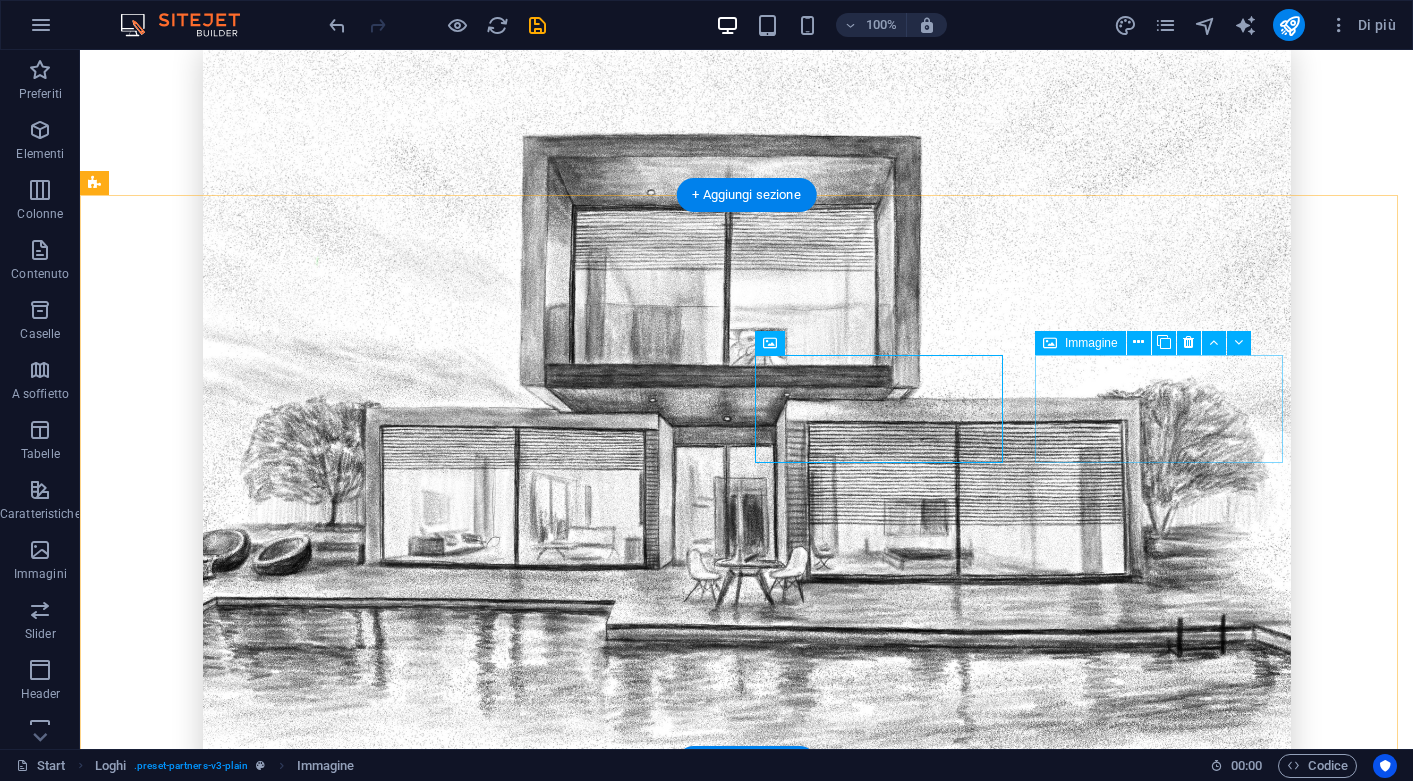 click at bounding box center [220, 3227] 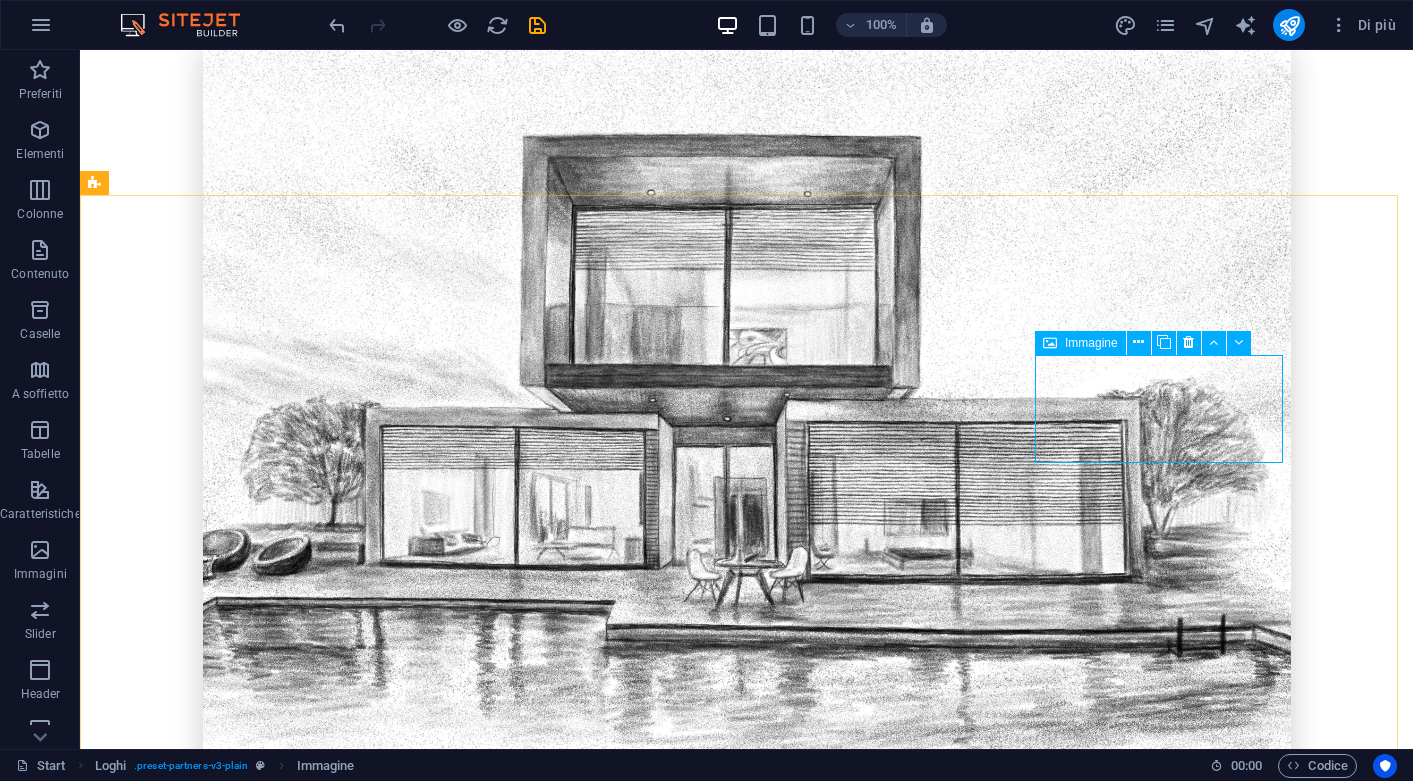 click on "Immagine" at bounding box center [1091, 343] 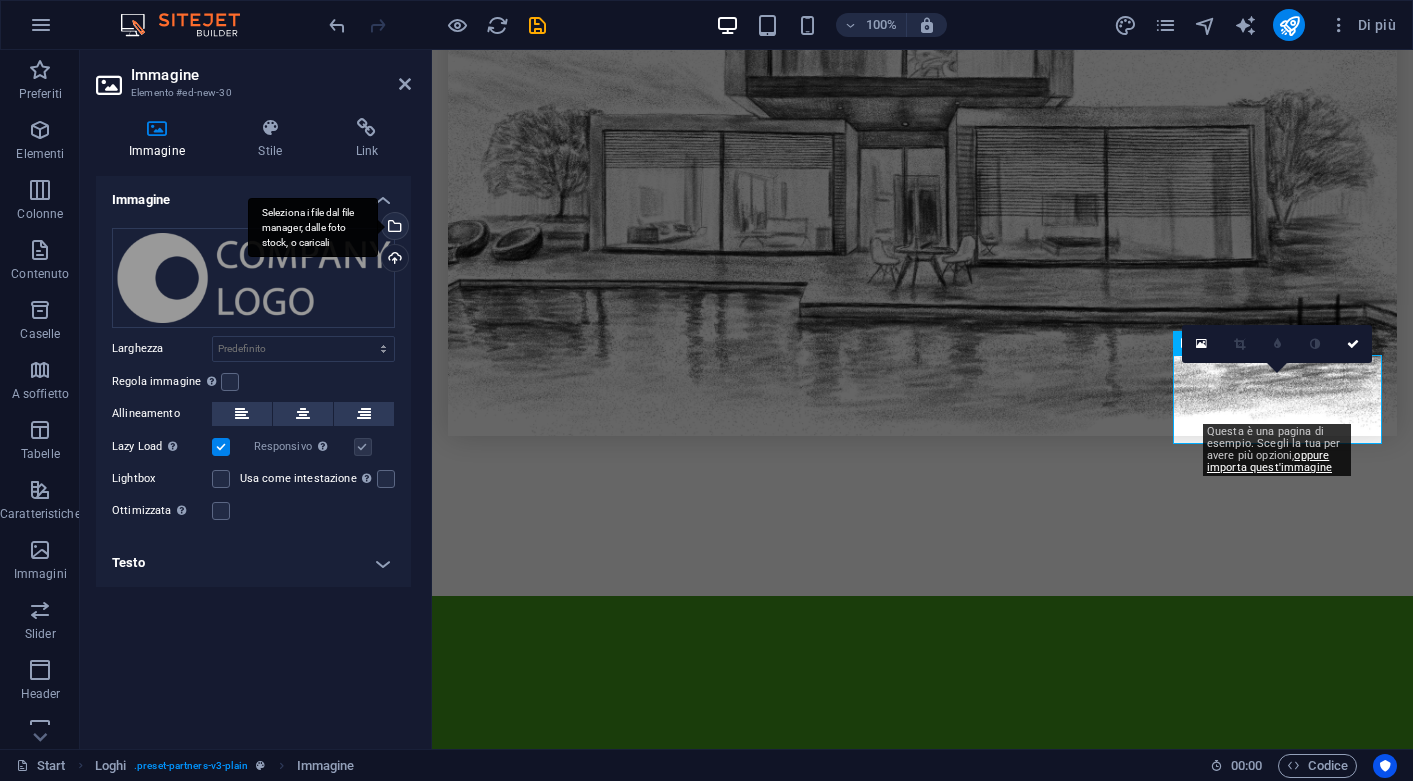 click on "Seleziona i file dal file manager, dalle foto stock, o caricali" at bounding box center [393, 228] 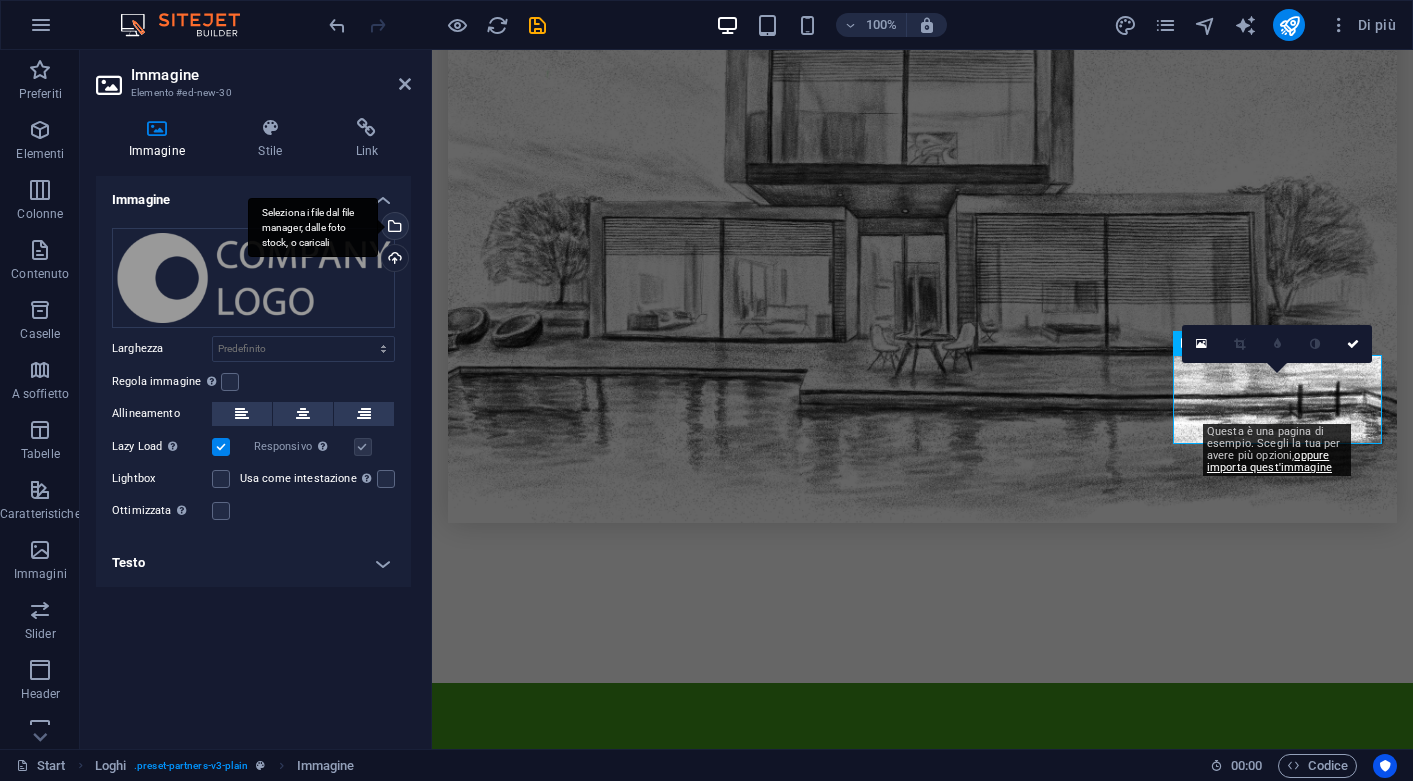 scroll, scrollTop: 4018, scrollLeft: 0, axis: vertical 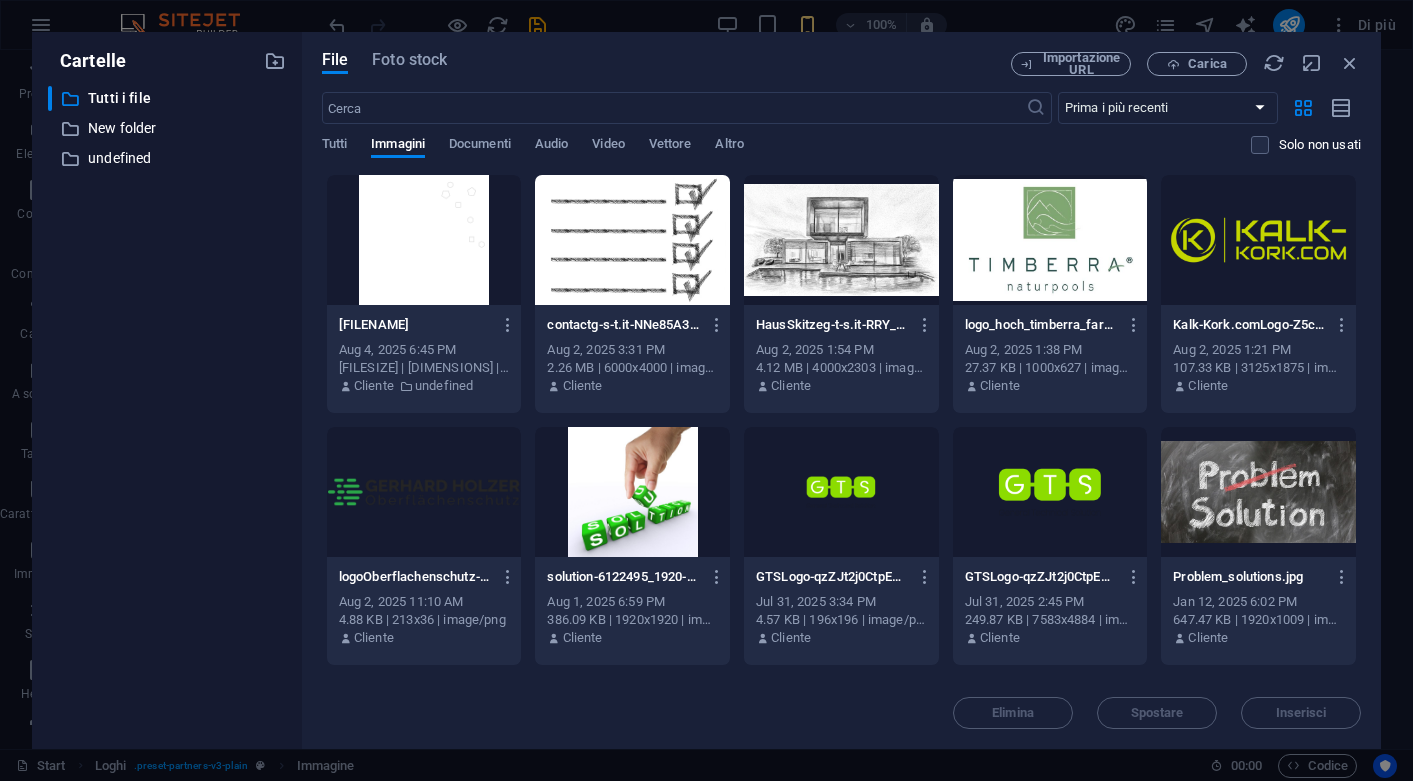 click at bounding box center (1050, 240) 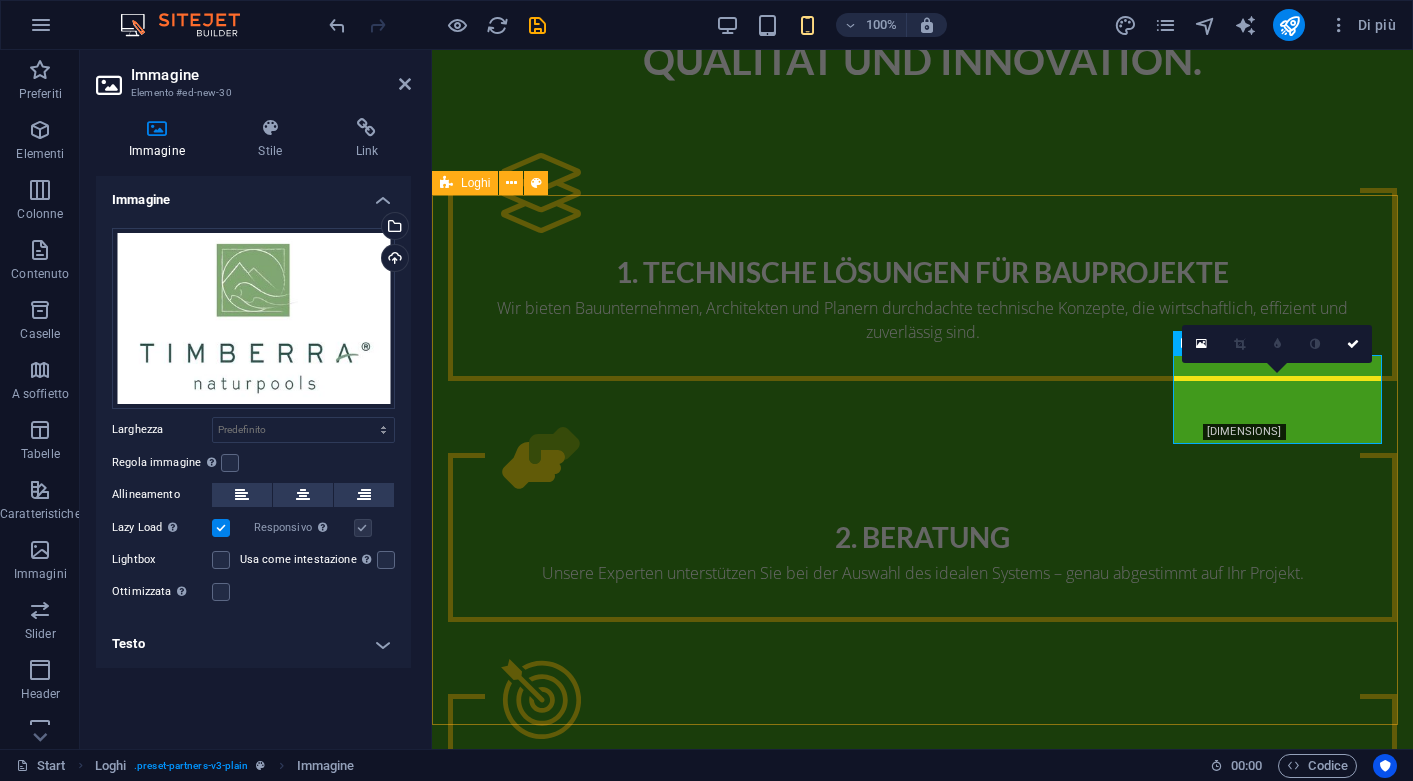 scroll, scrollTop: 3081, scrollLeft: 0, axis: vertical 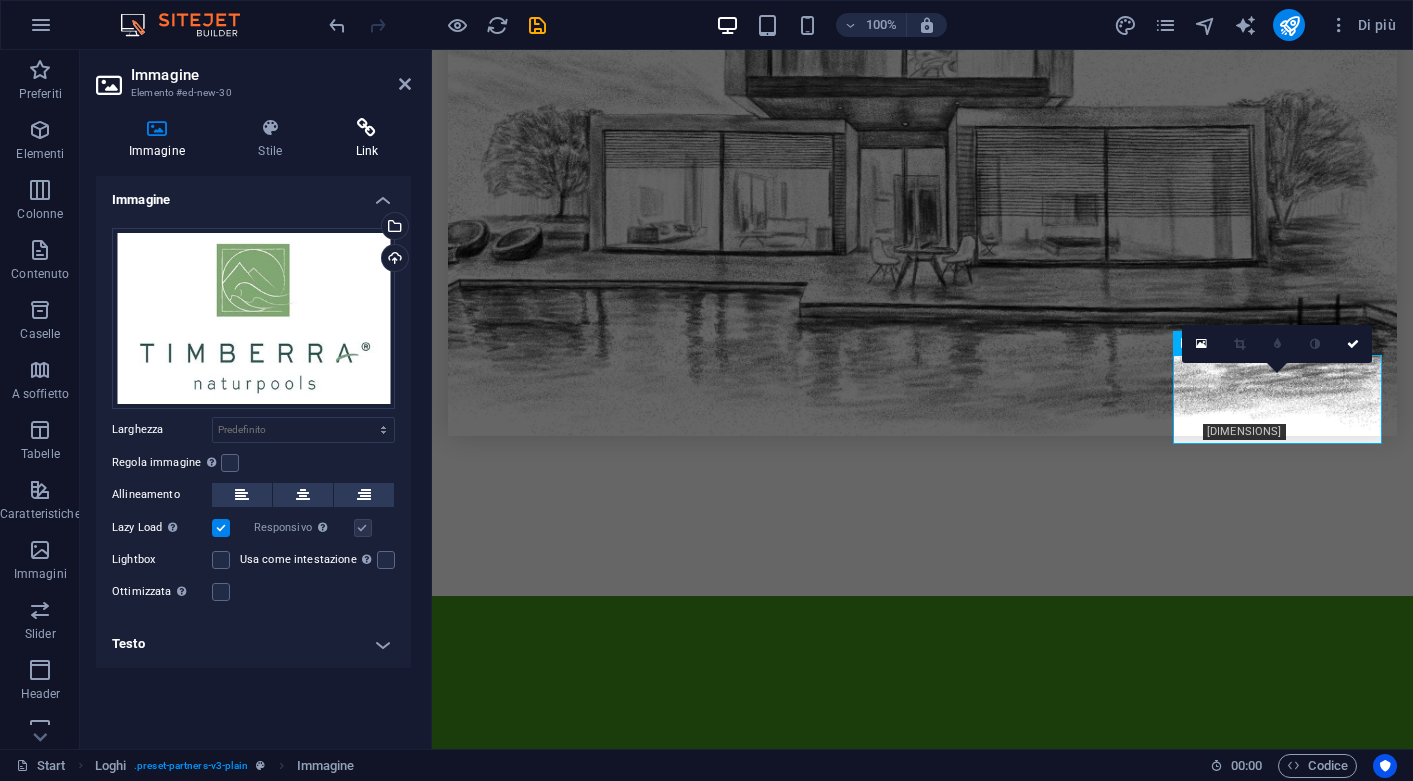 click at bounding box center (367, 128) 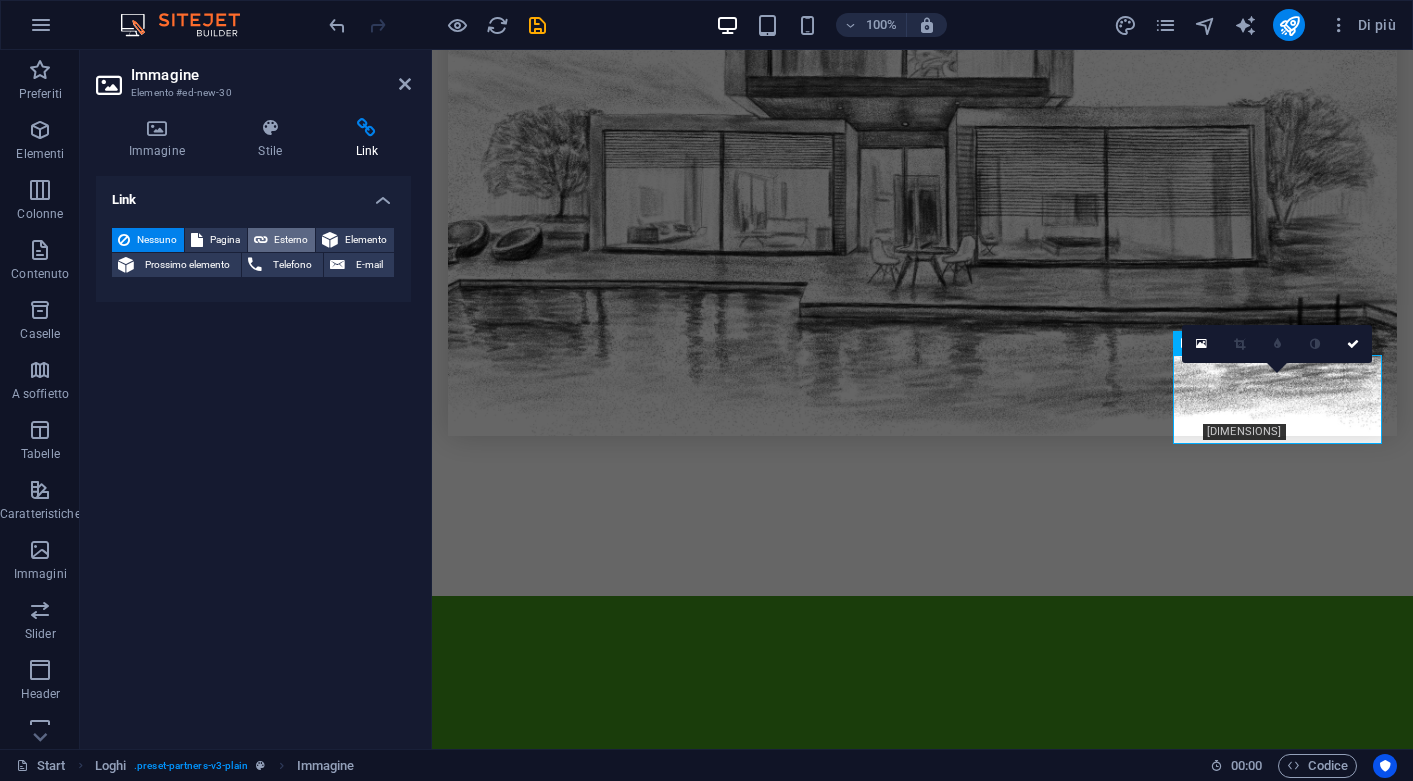 click on "Esterno" at bounding box center [292, 240] 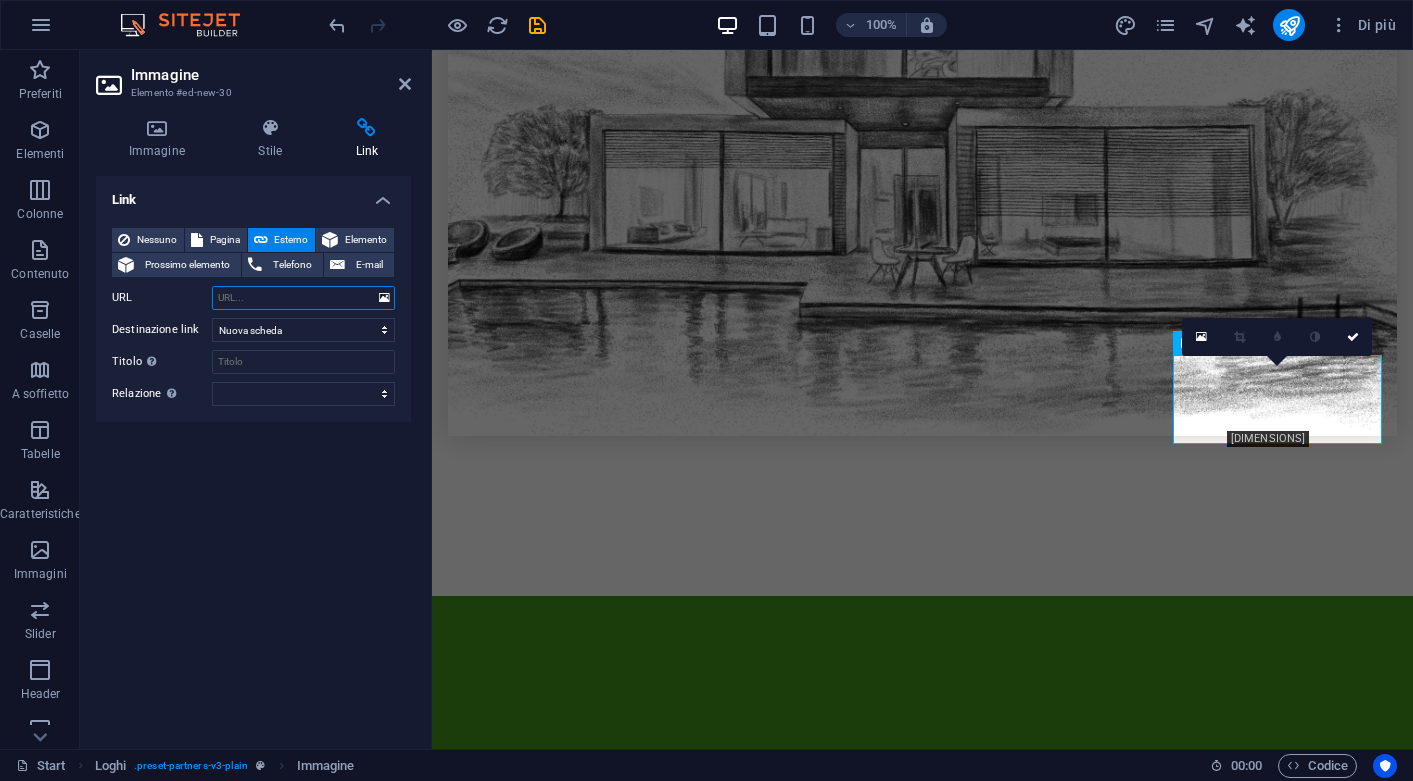 click on "URL" at bounding box center (303, 298) 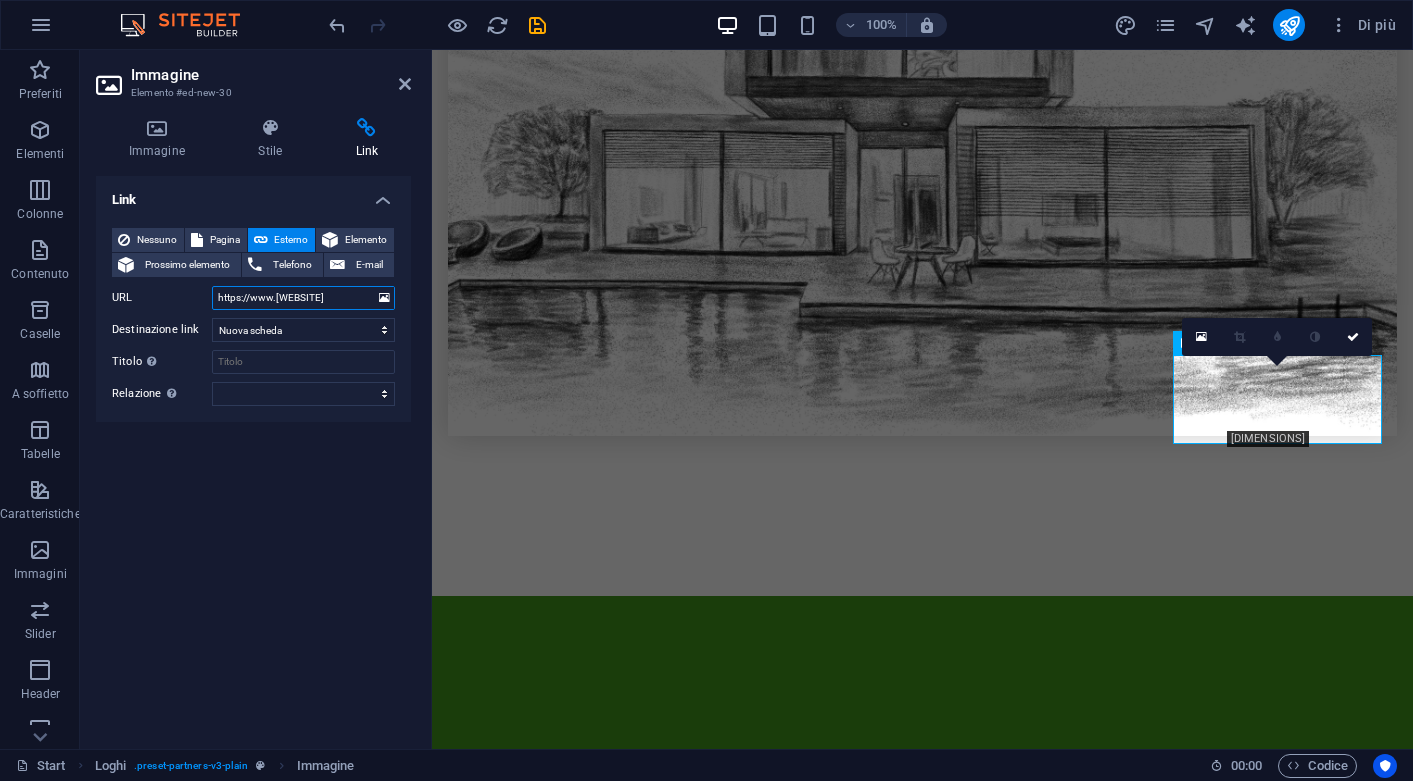 scroll, scrollTop: 0, scrollLeft: 15, axis: horizontal 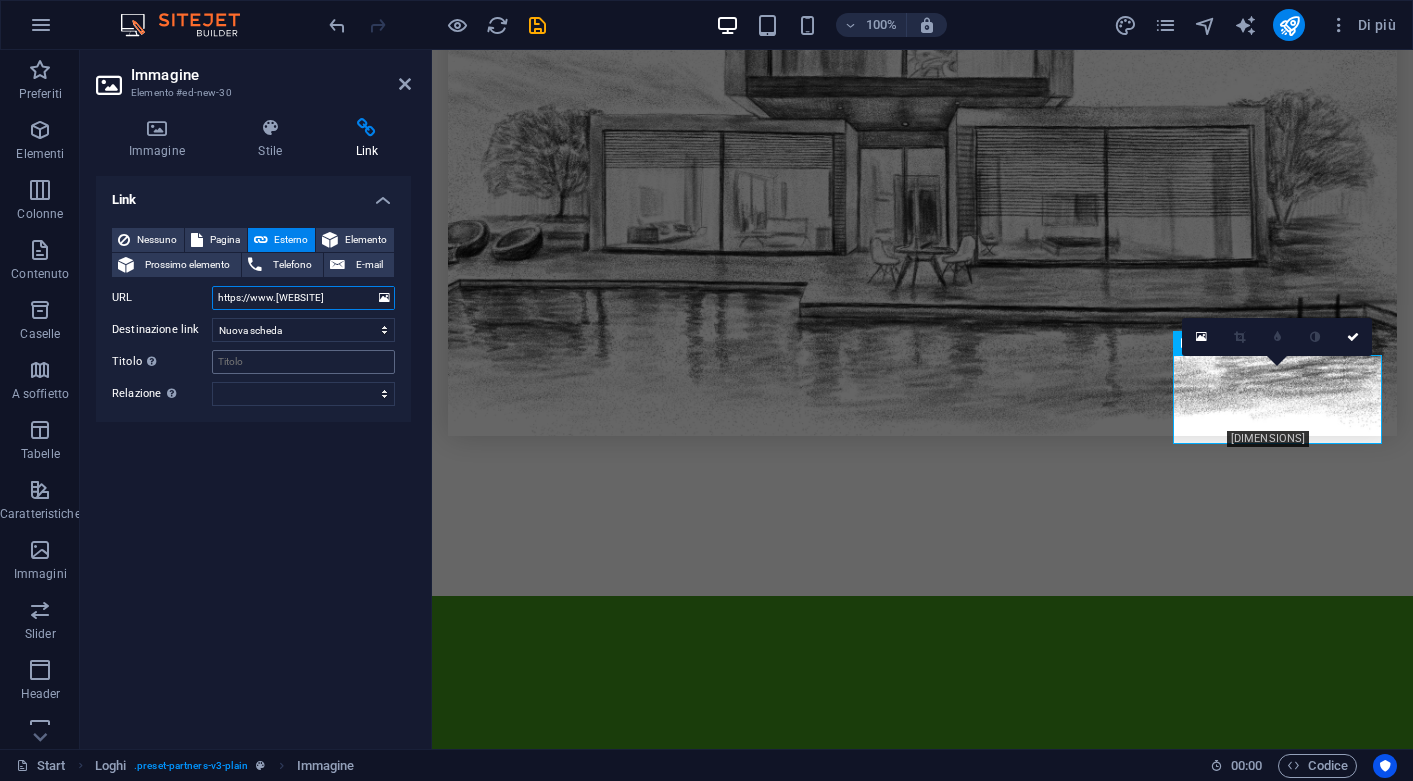 type on "https://www.[WEBSITE]" 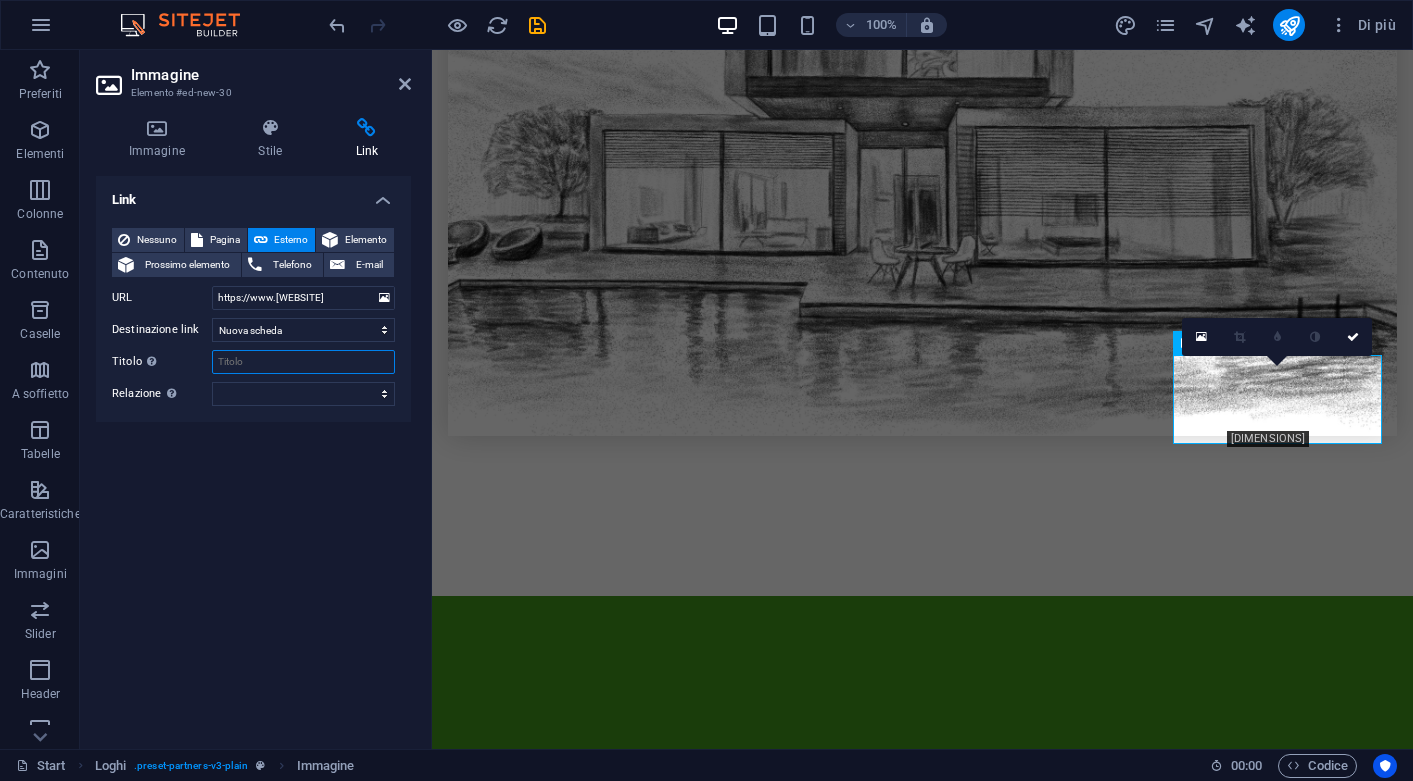 scroll, scrollTop: 0, scrollLeft: 0, axis: both 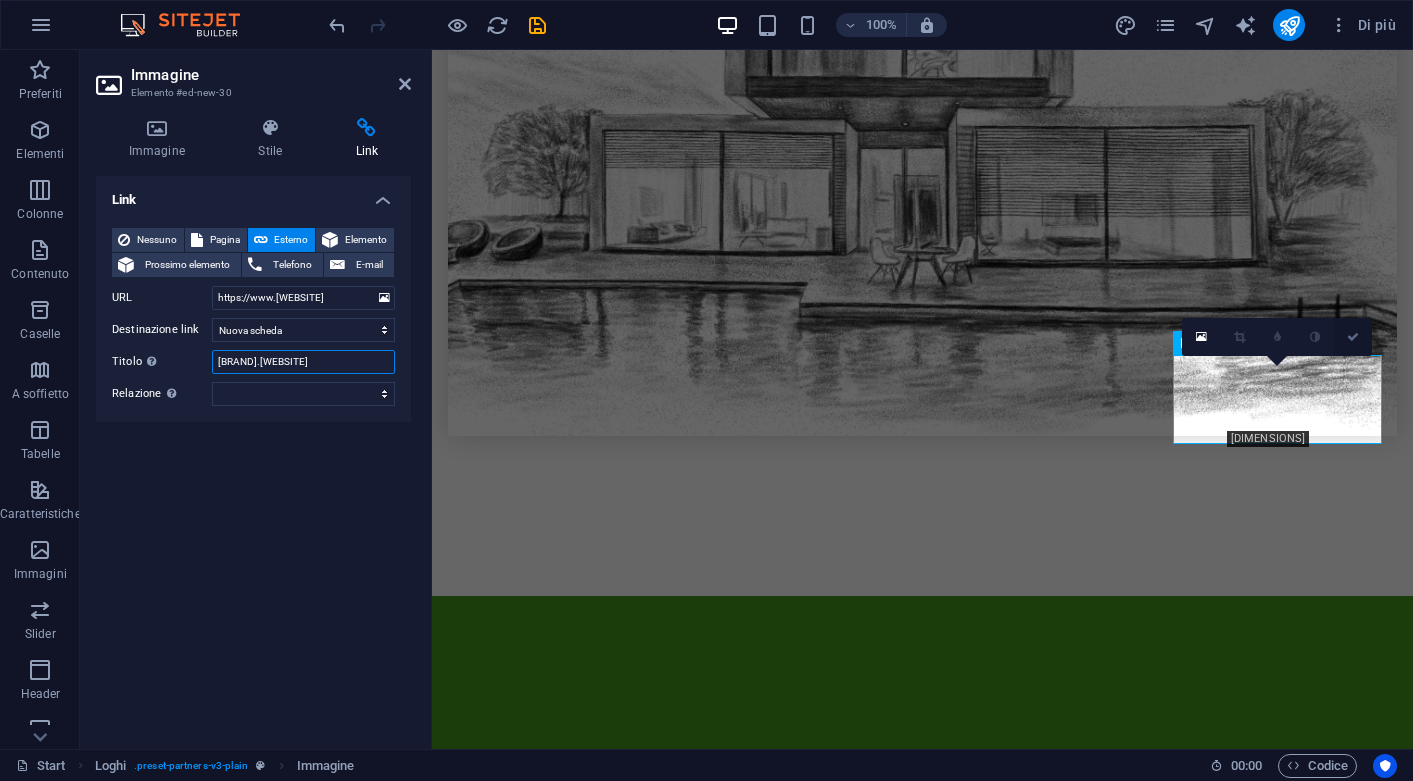 type on "[BRAND].[WEBSITE]" 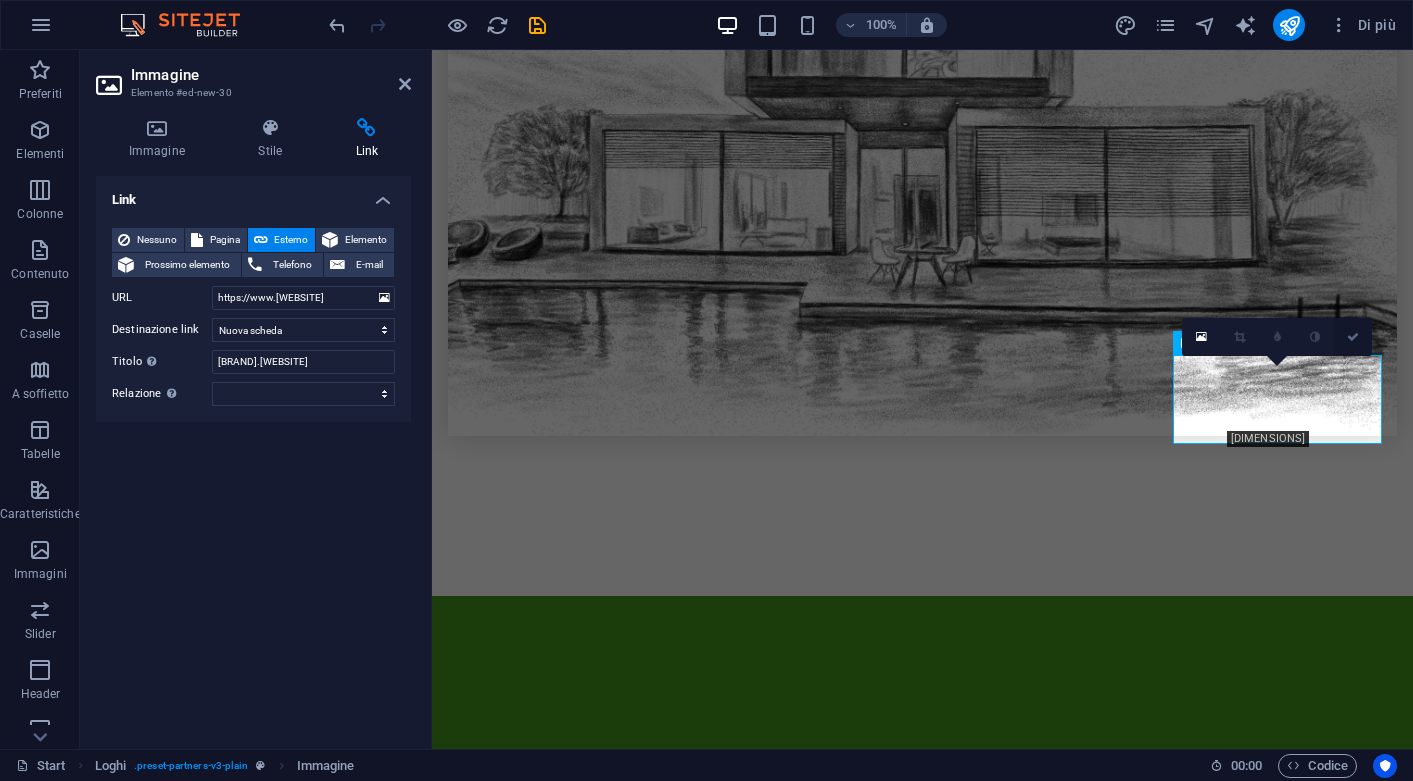 click at bounding box center (1353, 337) 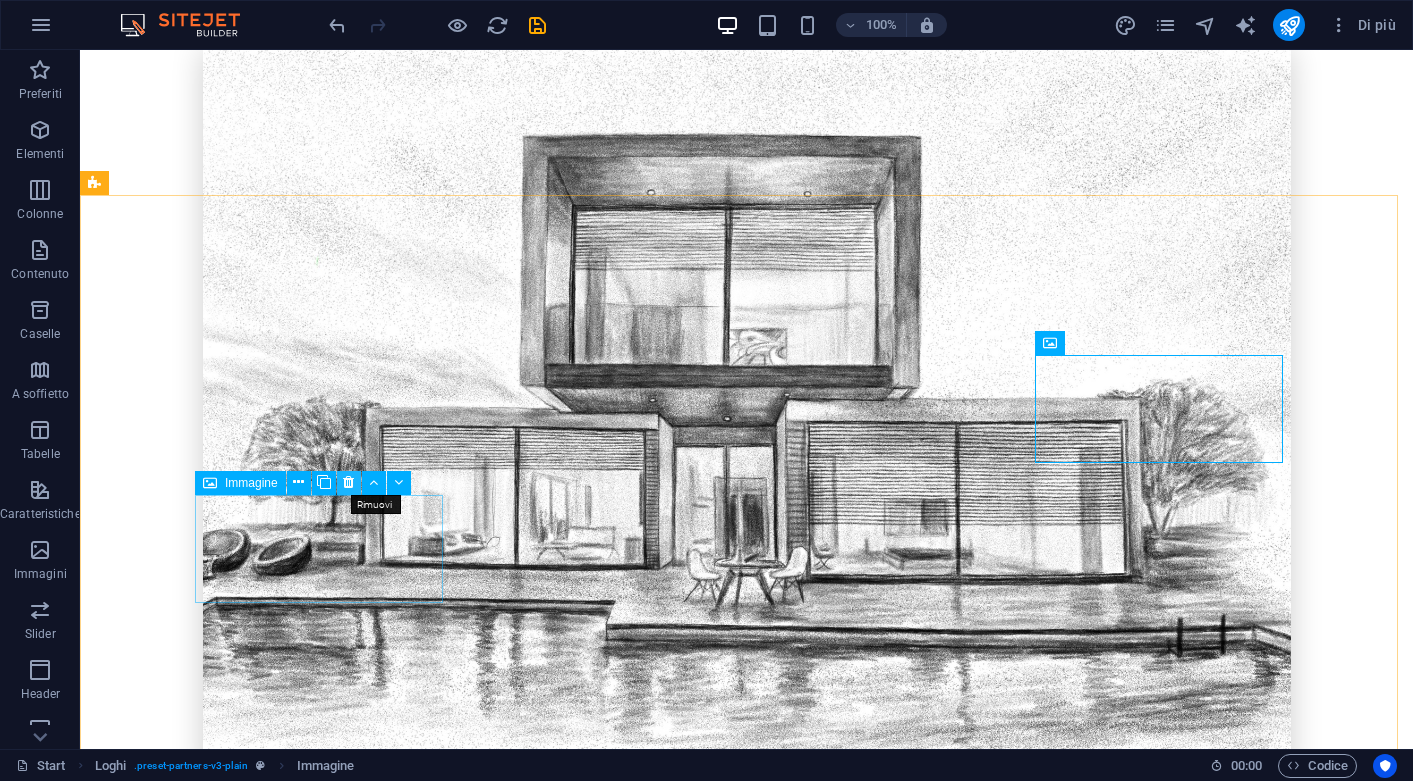 click at bounding box center (348, 482) 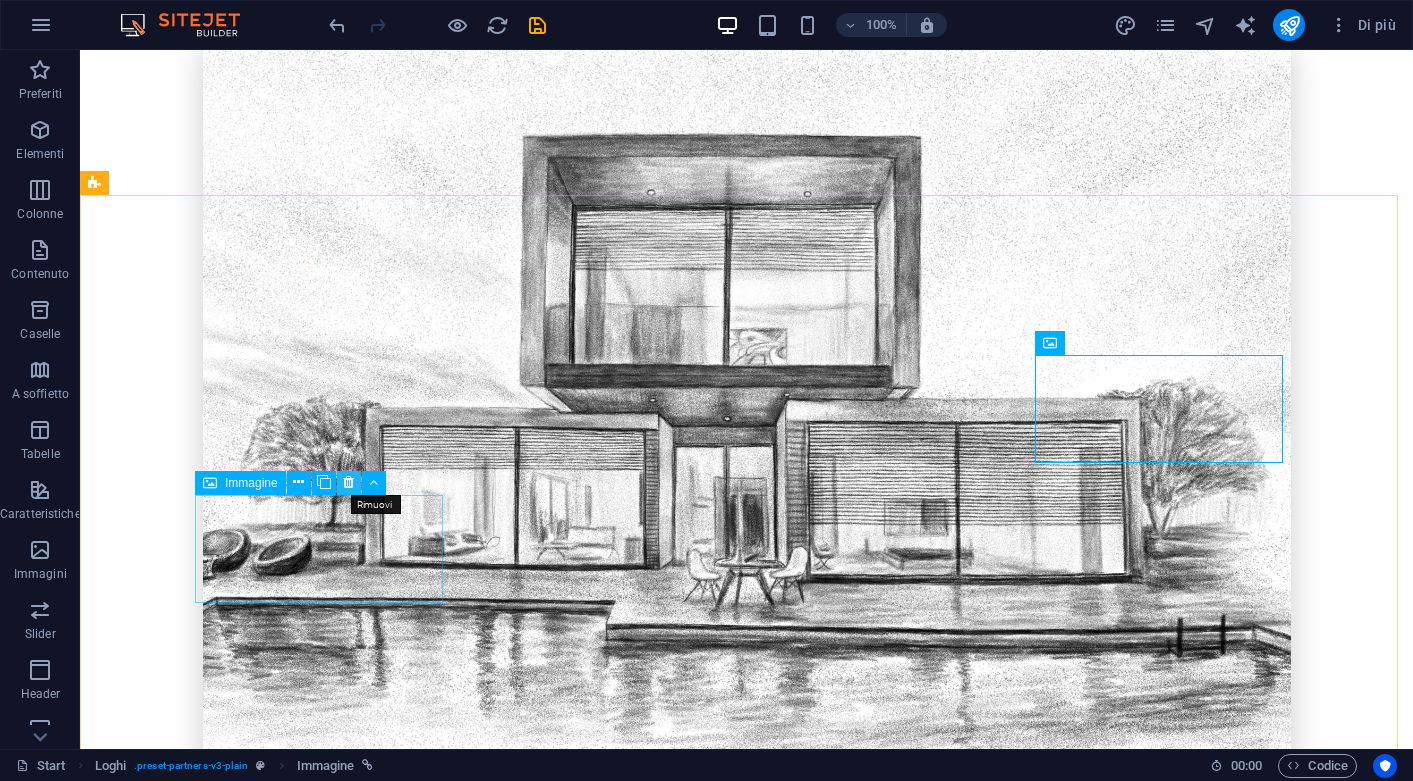 click at bounding box center [348, 482] 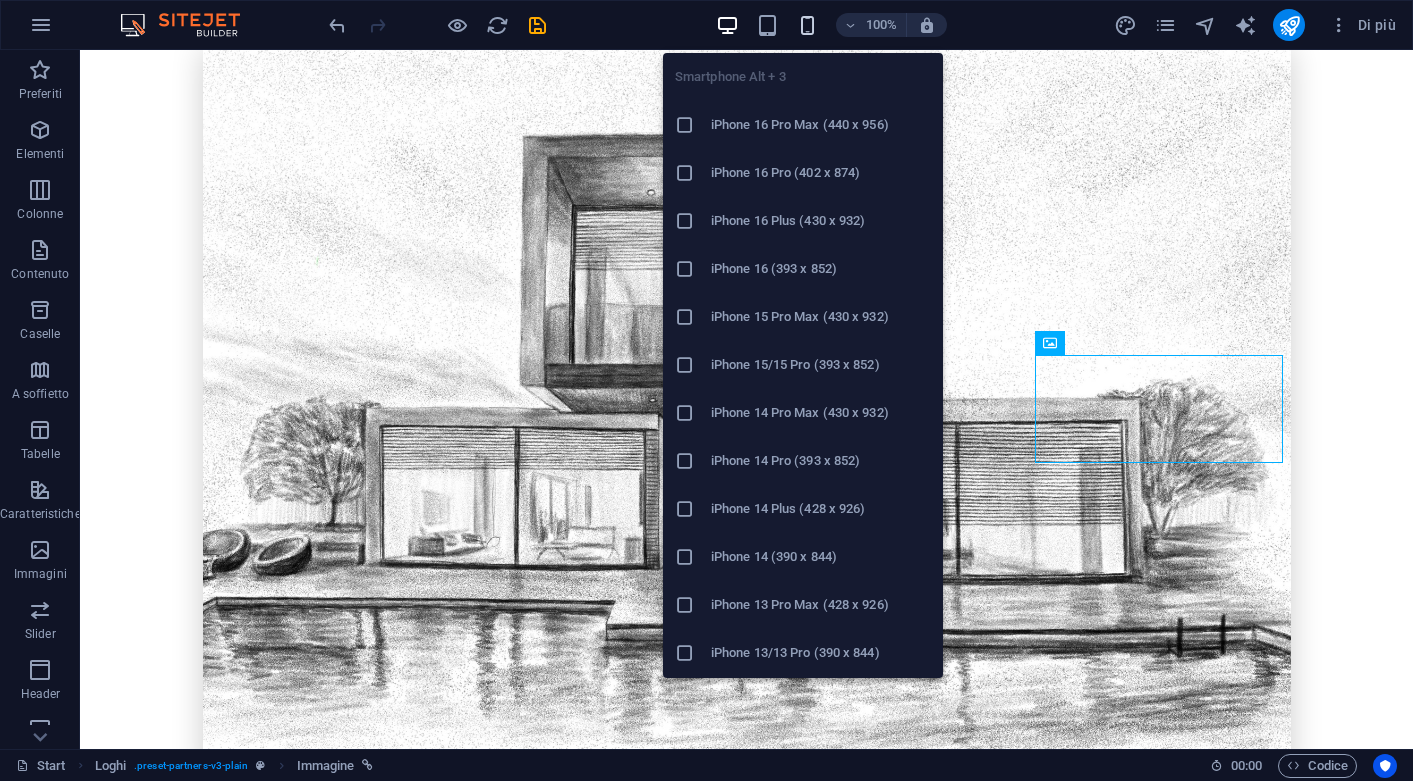 click at bounding box center (807, 25) 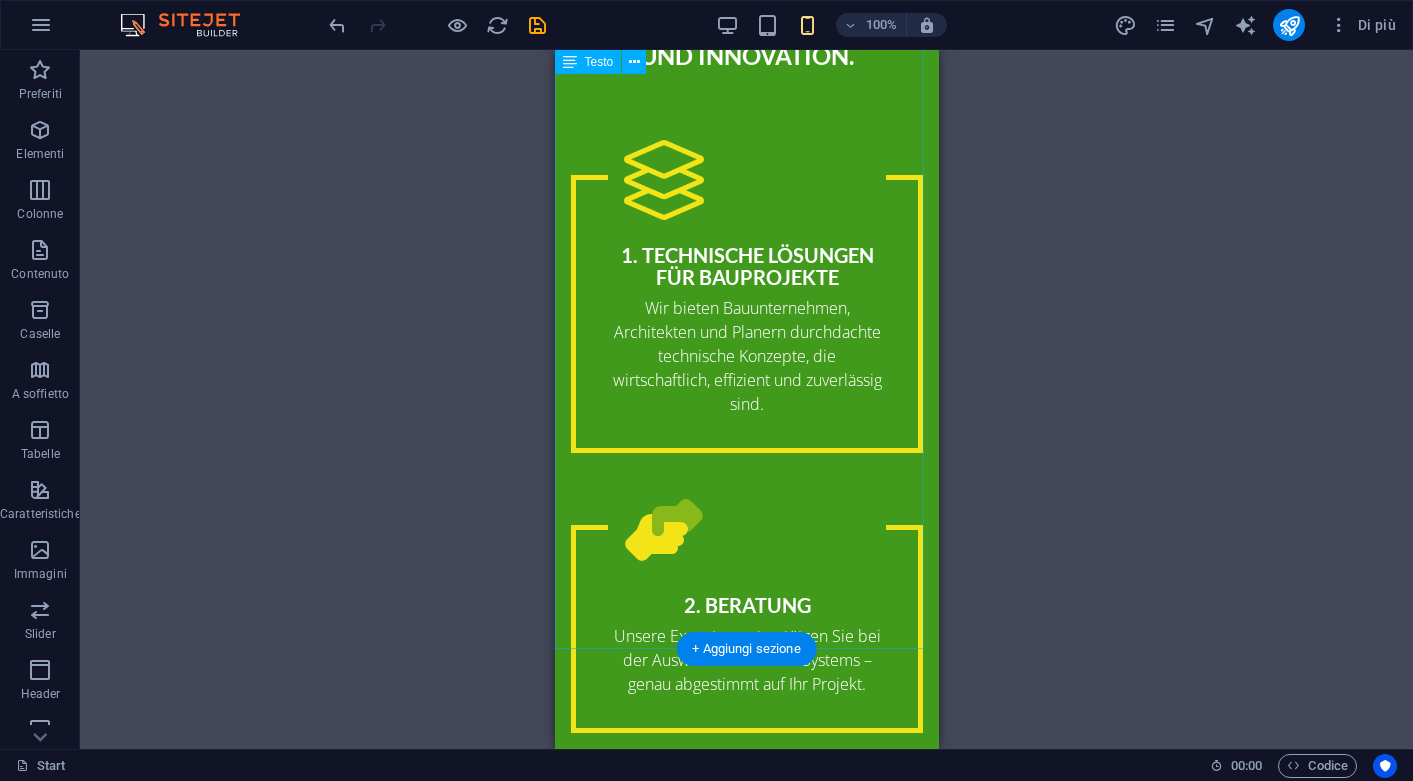scroll, scrollTop: 3181, scrollLeft: 0, axis: vertical 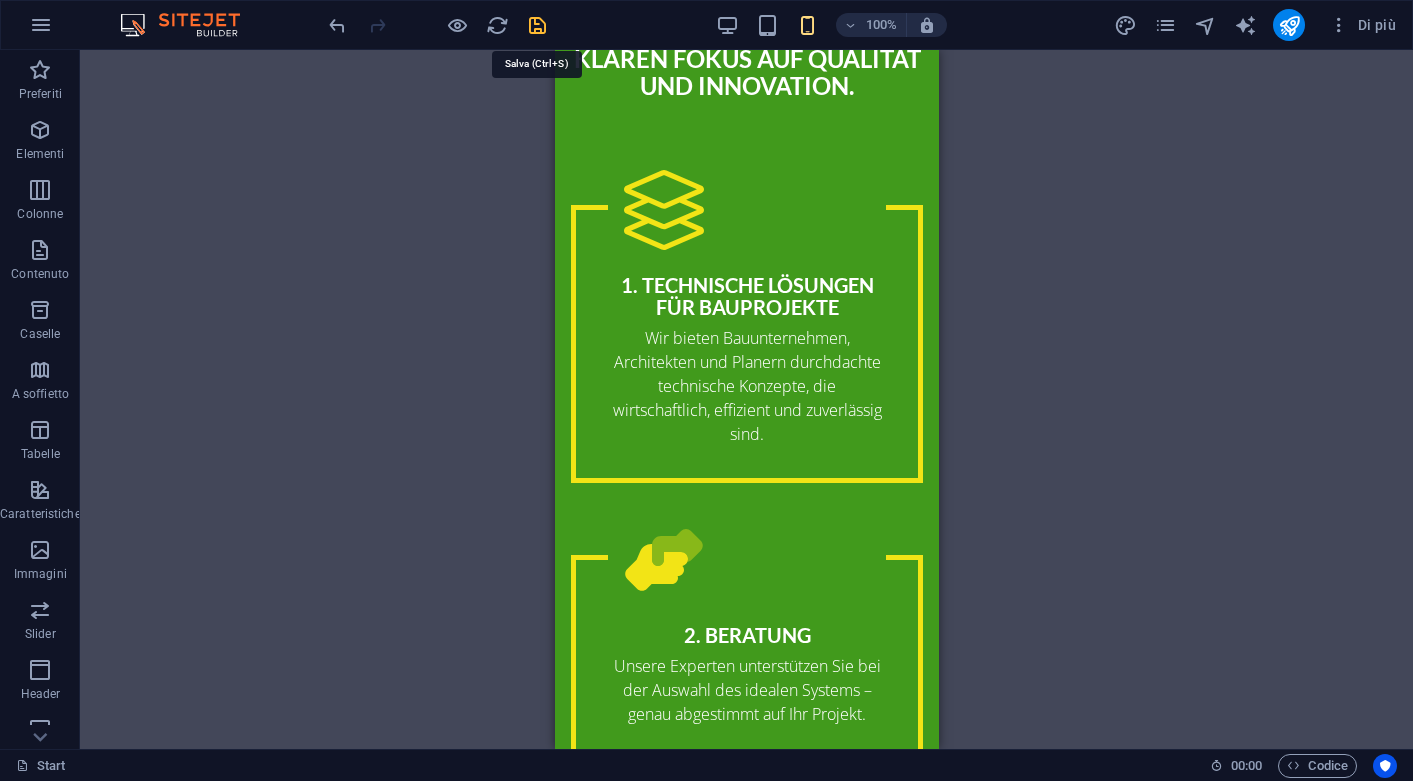 click at bounding box center [537, 25] 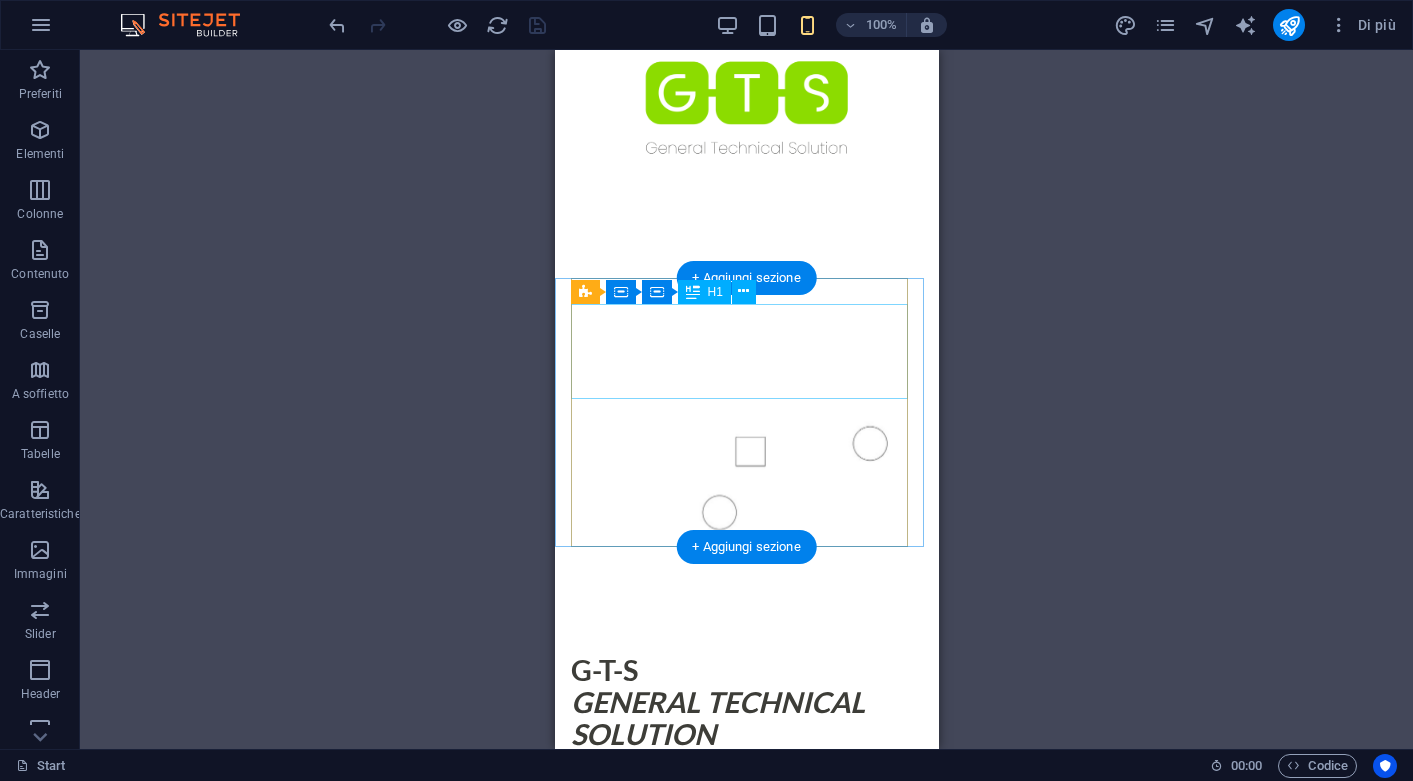 scroll, scrollTop: 0, scrollLeft: 0, axis: both 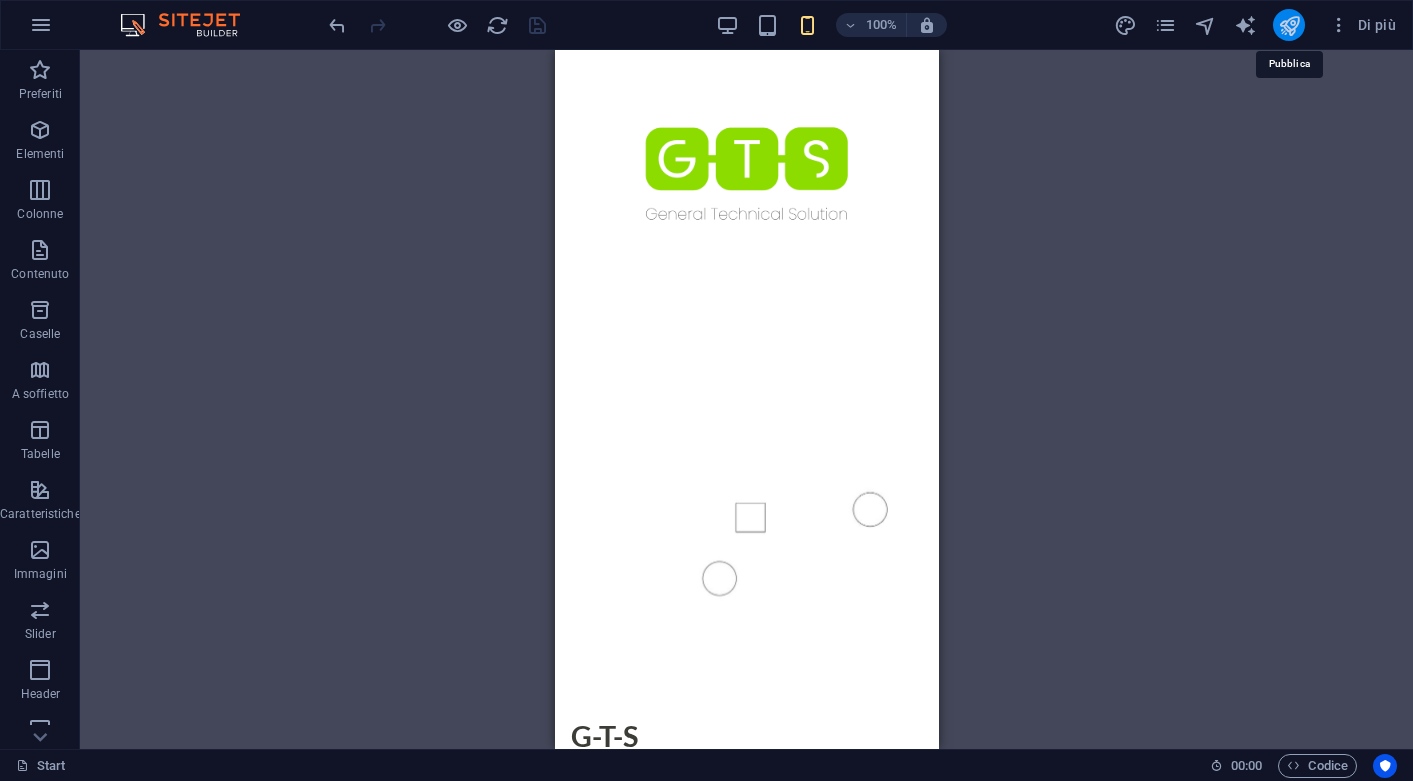 click at bounding box center (1289, 25) 